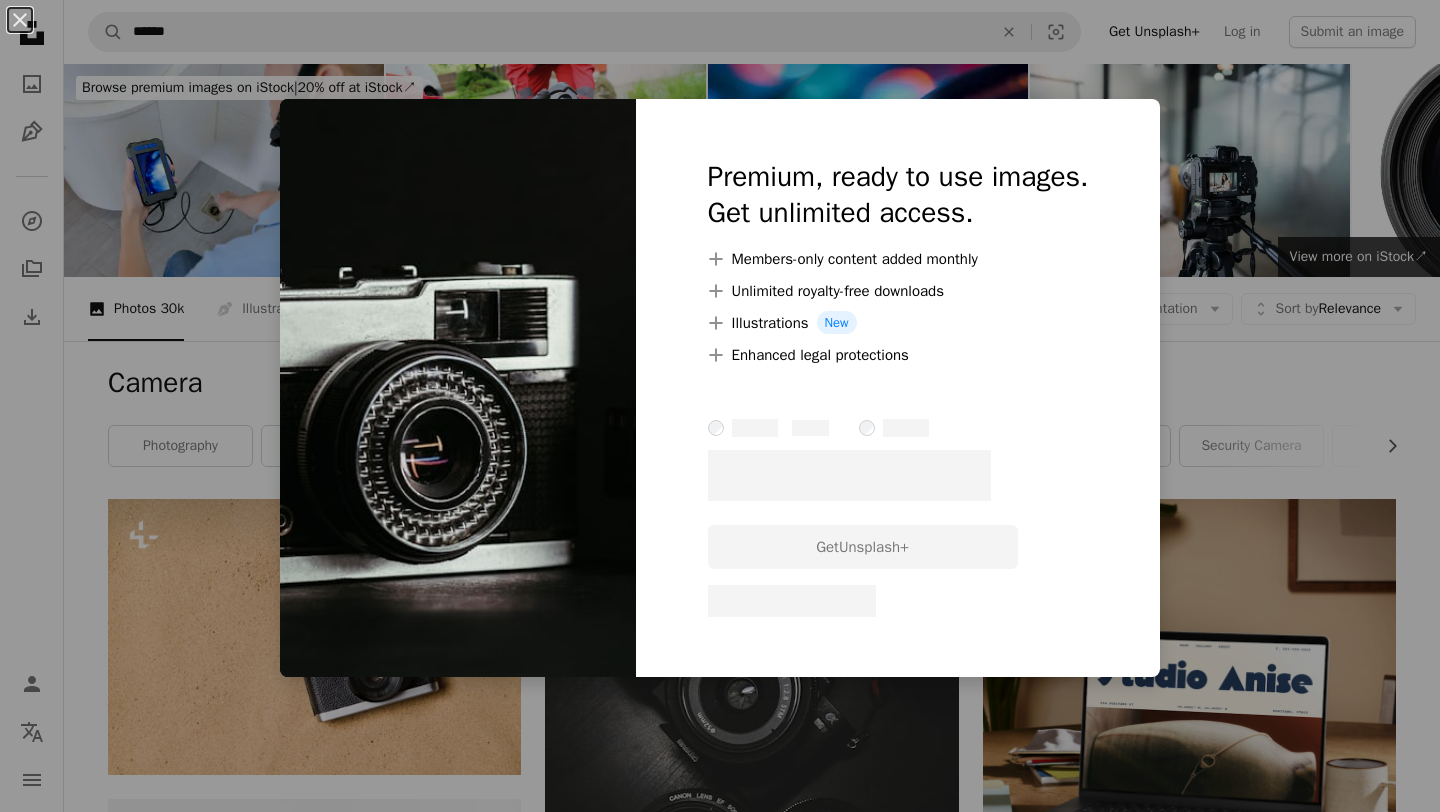 scroll, scrollTop: 2706, scrollLeft: 0, axis: vertical 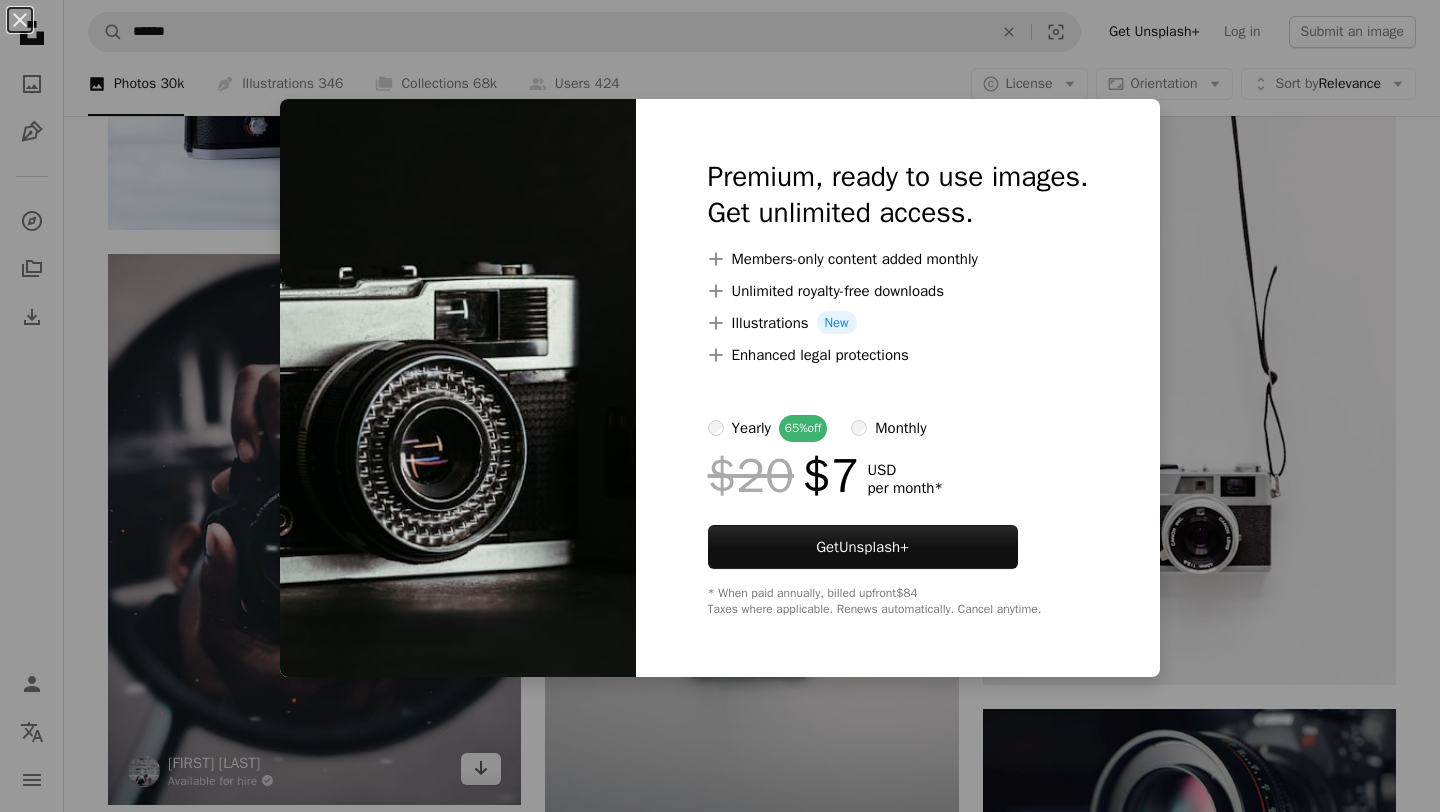 click on "An X shape Premium, ready to use images. Get unlimited access. A plus sign Members-only content added monthly A plus sign Unlimited royalty-free downloads A plus sign Illustrations  New A plus sign Enhanced legal protections yearly 65%  off monthly $20   $7 USD per month * Get  Unsplash+ * When paid annually, billed upfront  $84 Taxes where applicable. Renews automatically. Cancel anytime." at bounding box center (720, 406) 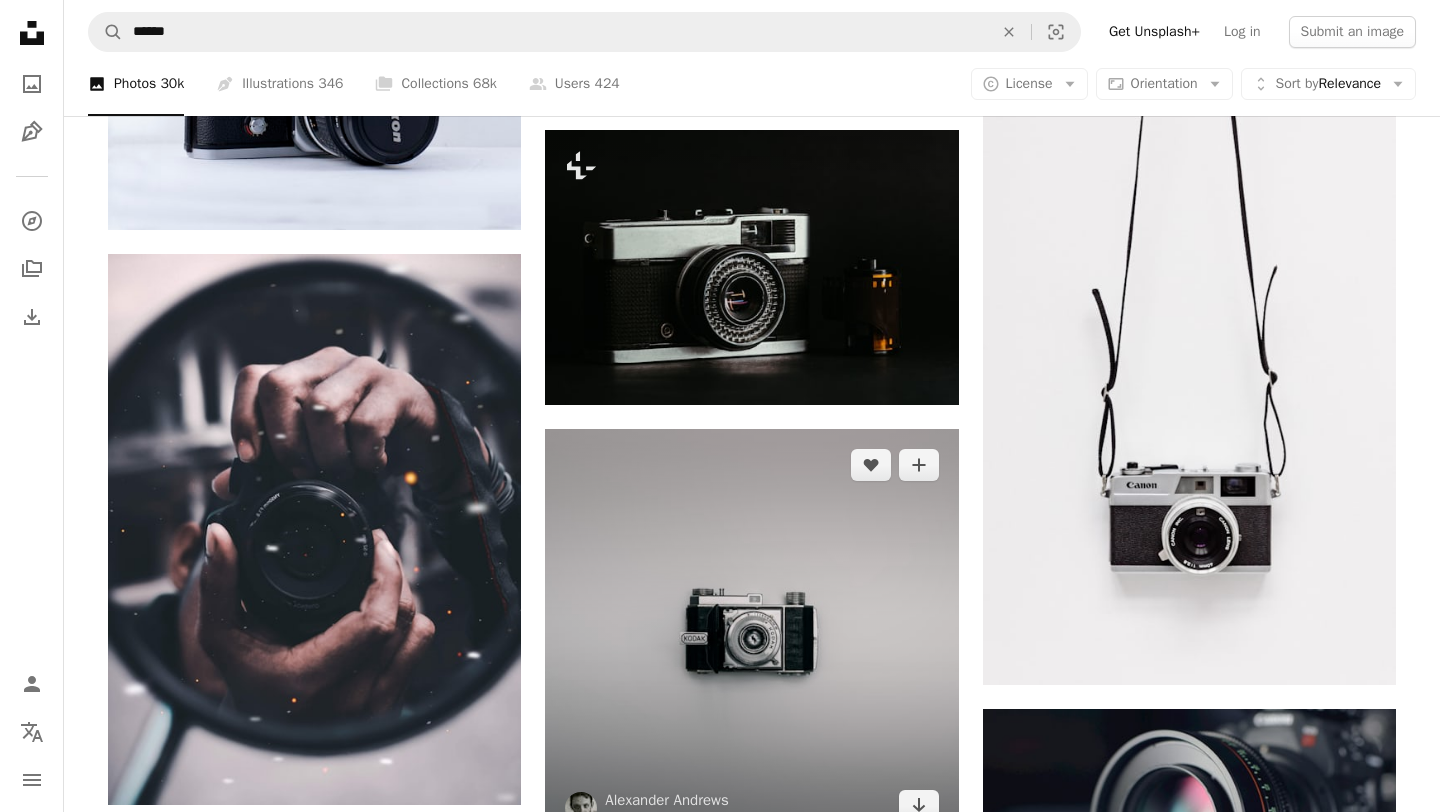 scroll, scrollTop: 3220, scrollLeft: 0, axis: vertical 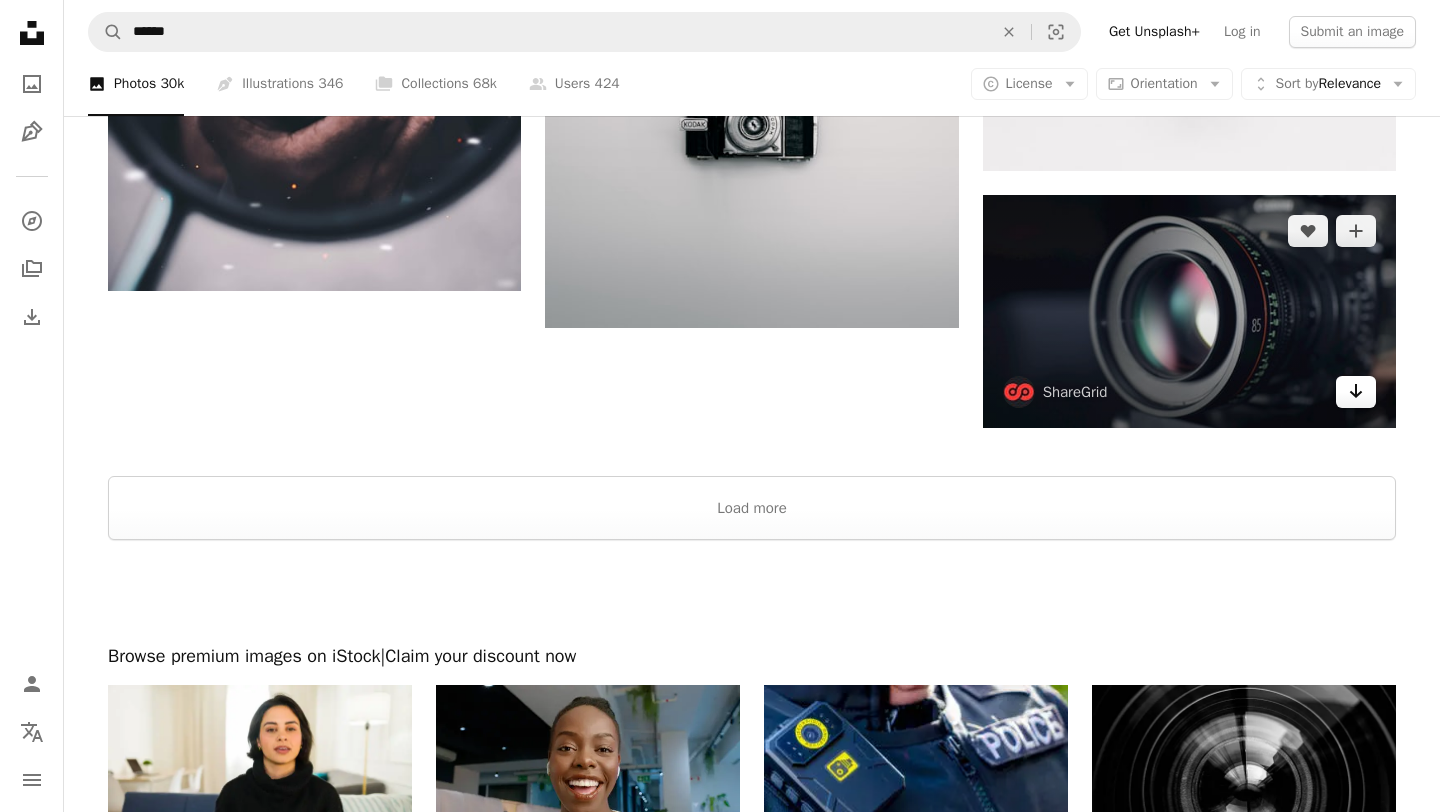 click on "Arrow pointing down" 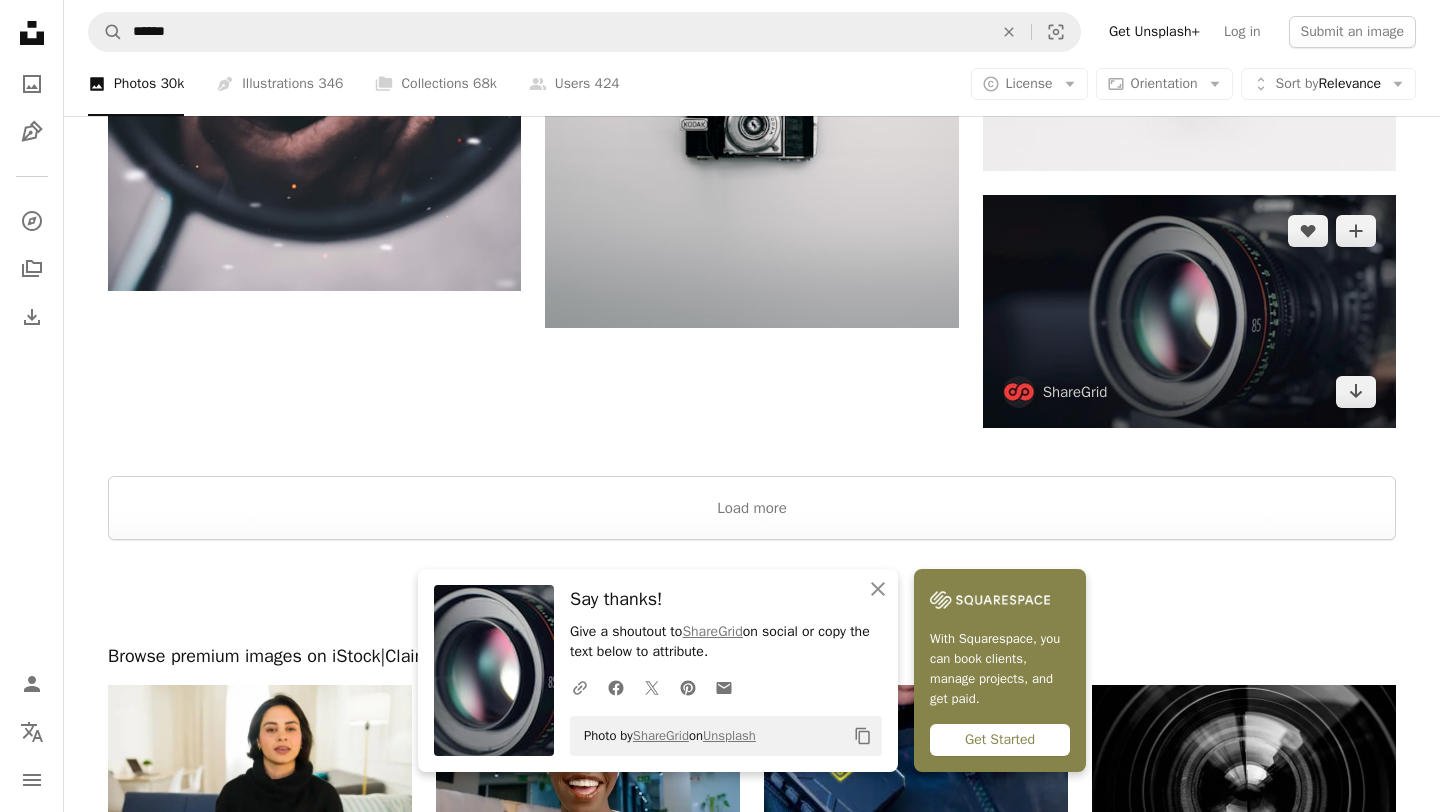 click at bounding box center (1189, 311) 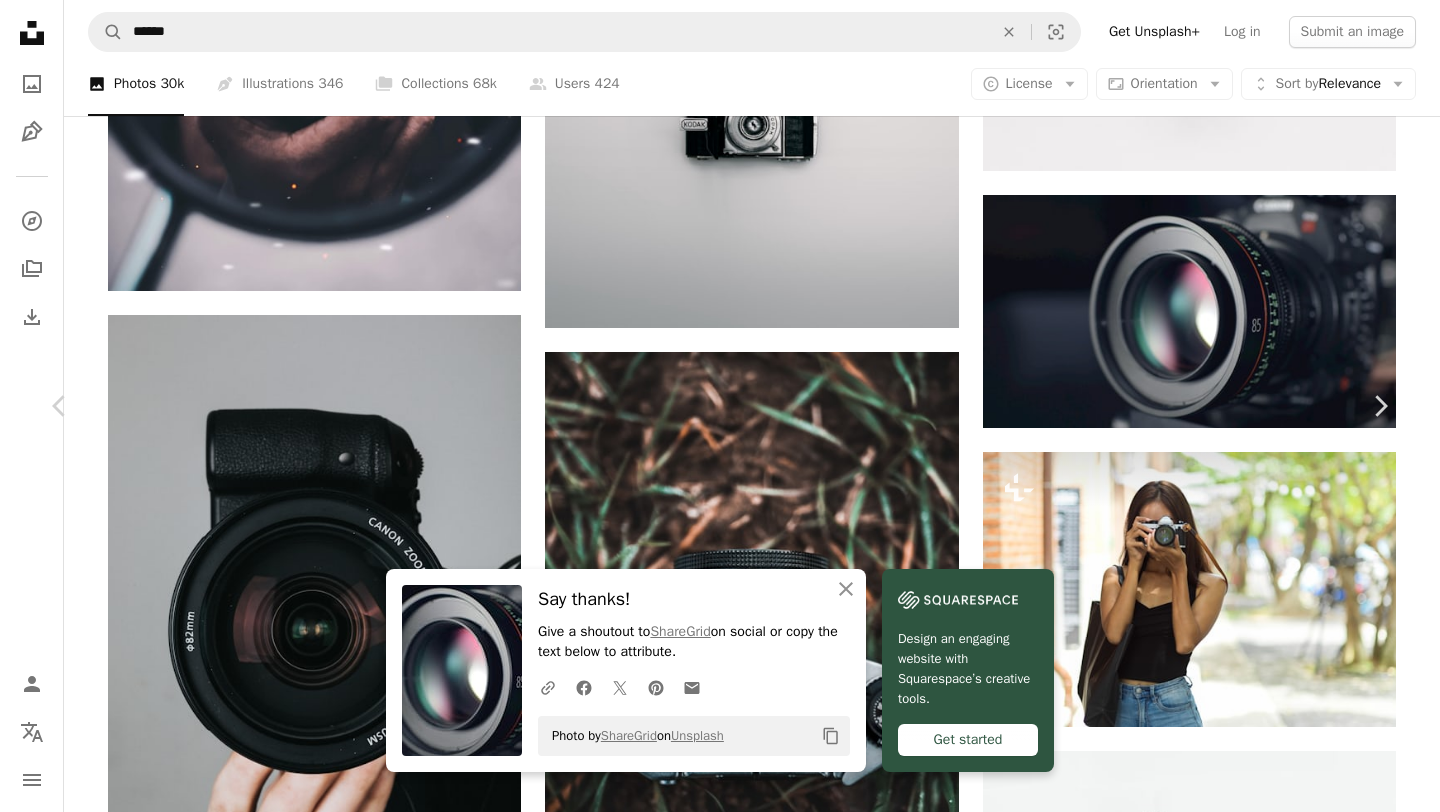 click on "A [PERSON] holding a [ITEM] in their hand photo – Free [ITEM] Image on Unsplash" at bounding box center (720, 4827) 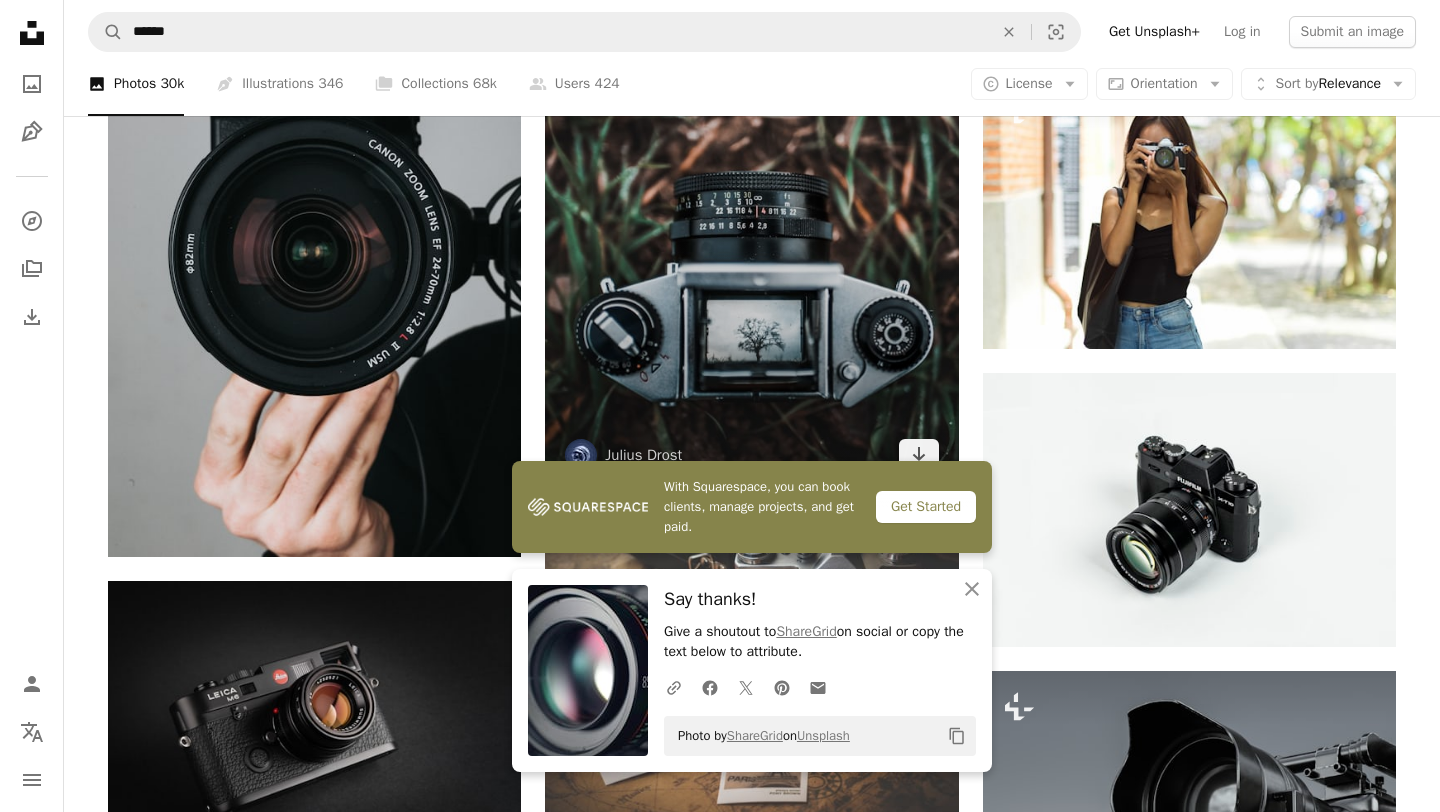 scroll, scrollTop: 3816, scrollLeft: 0, axis: vertical 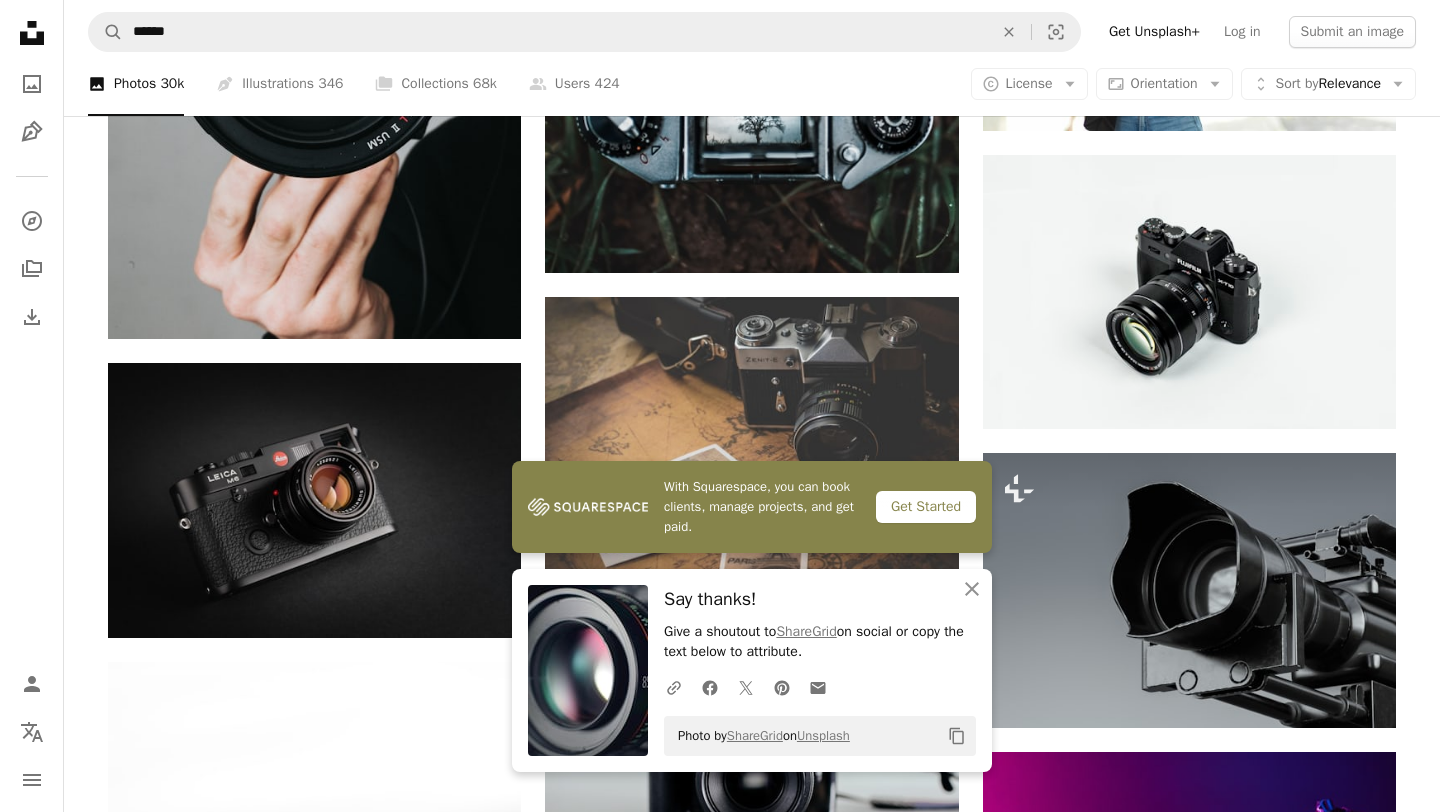 click on "A [PERSON] holding a [ITEM] in their hand photo – Free [ITEM] Image on Unsplash" at bounding box center (752, -205) 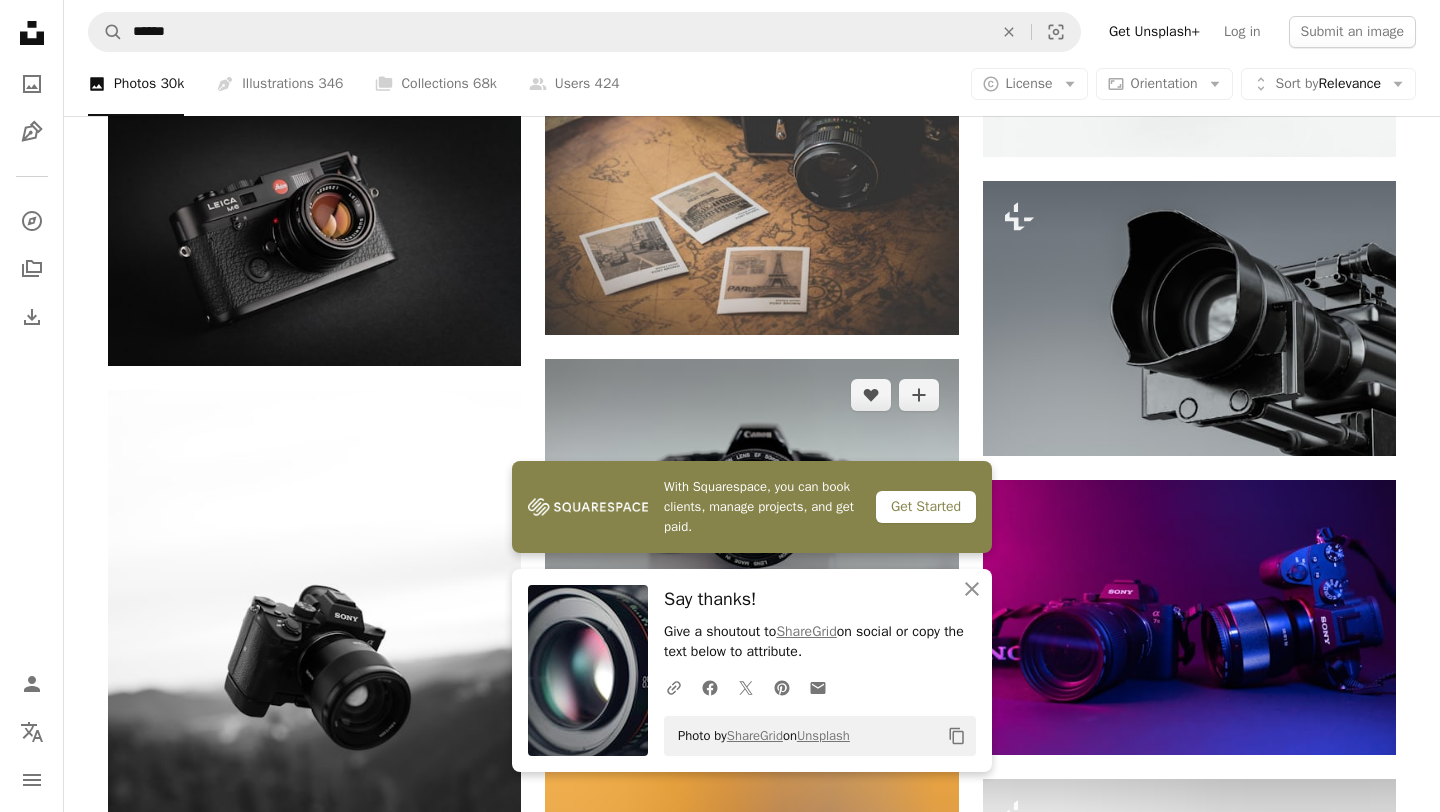 scroll, scrollTop: 4123, scrollLeft: 0, axis: vertical 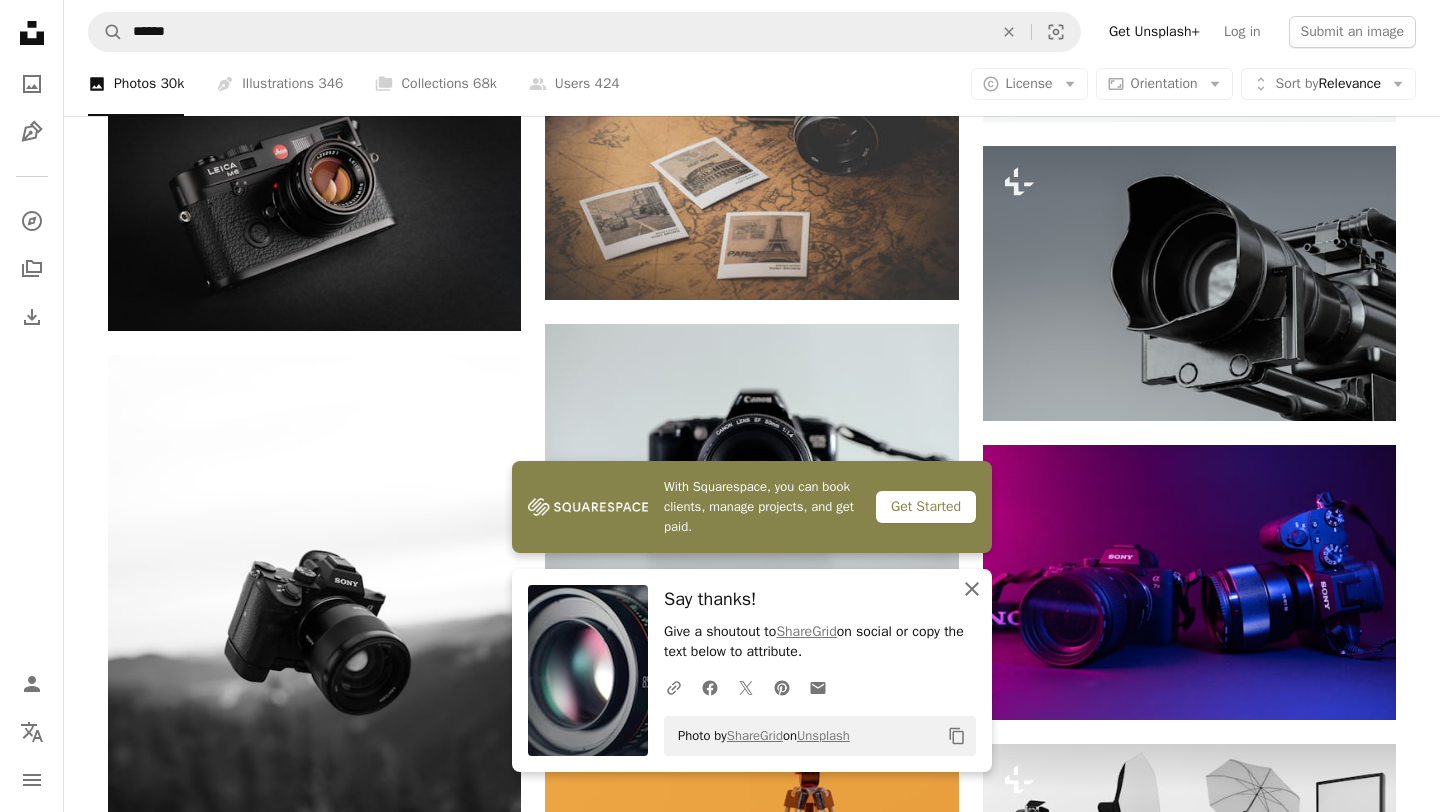 click on "An X shape" 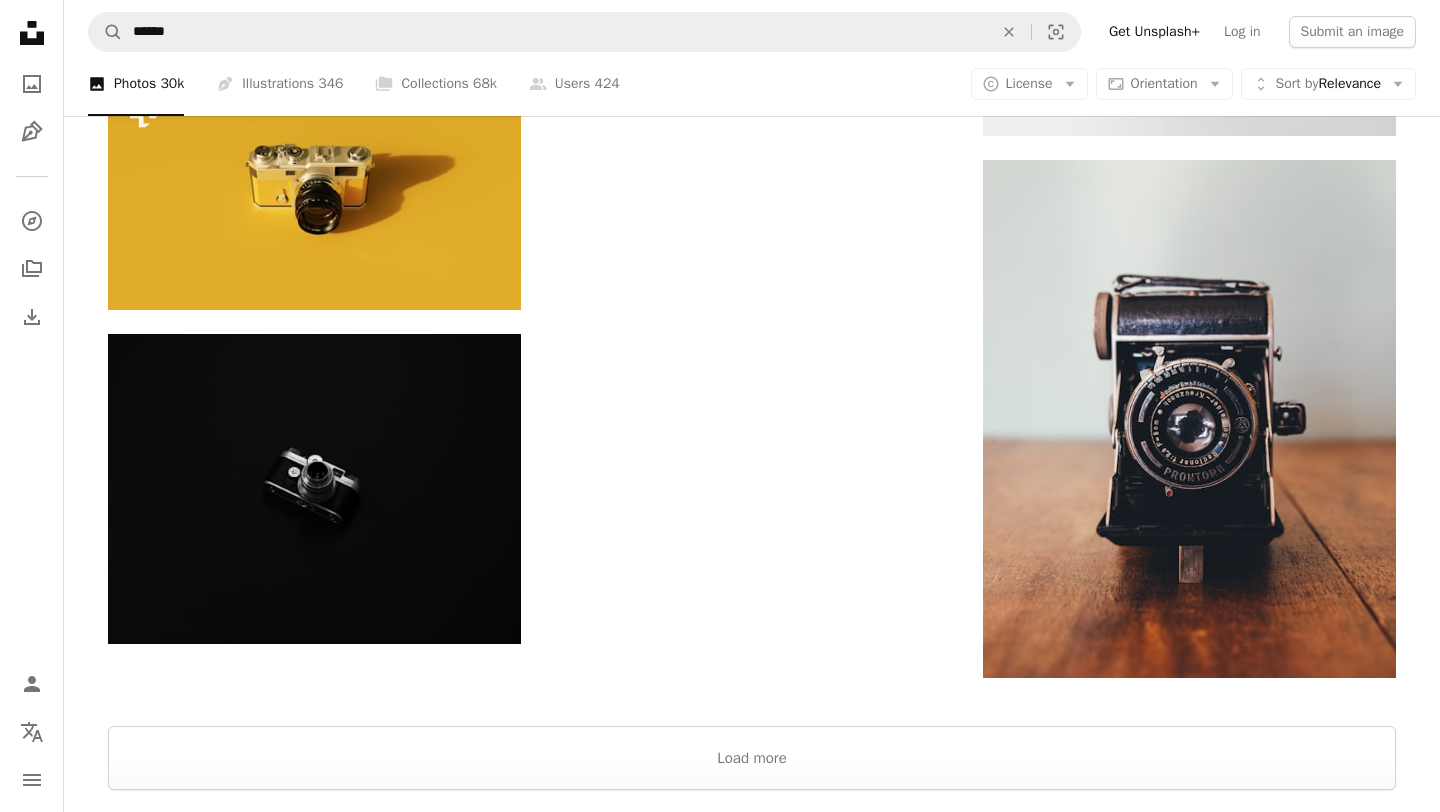 scroll, scrollTop: 6385, scrollLeft: 0, axis: vertical 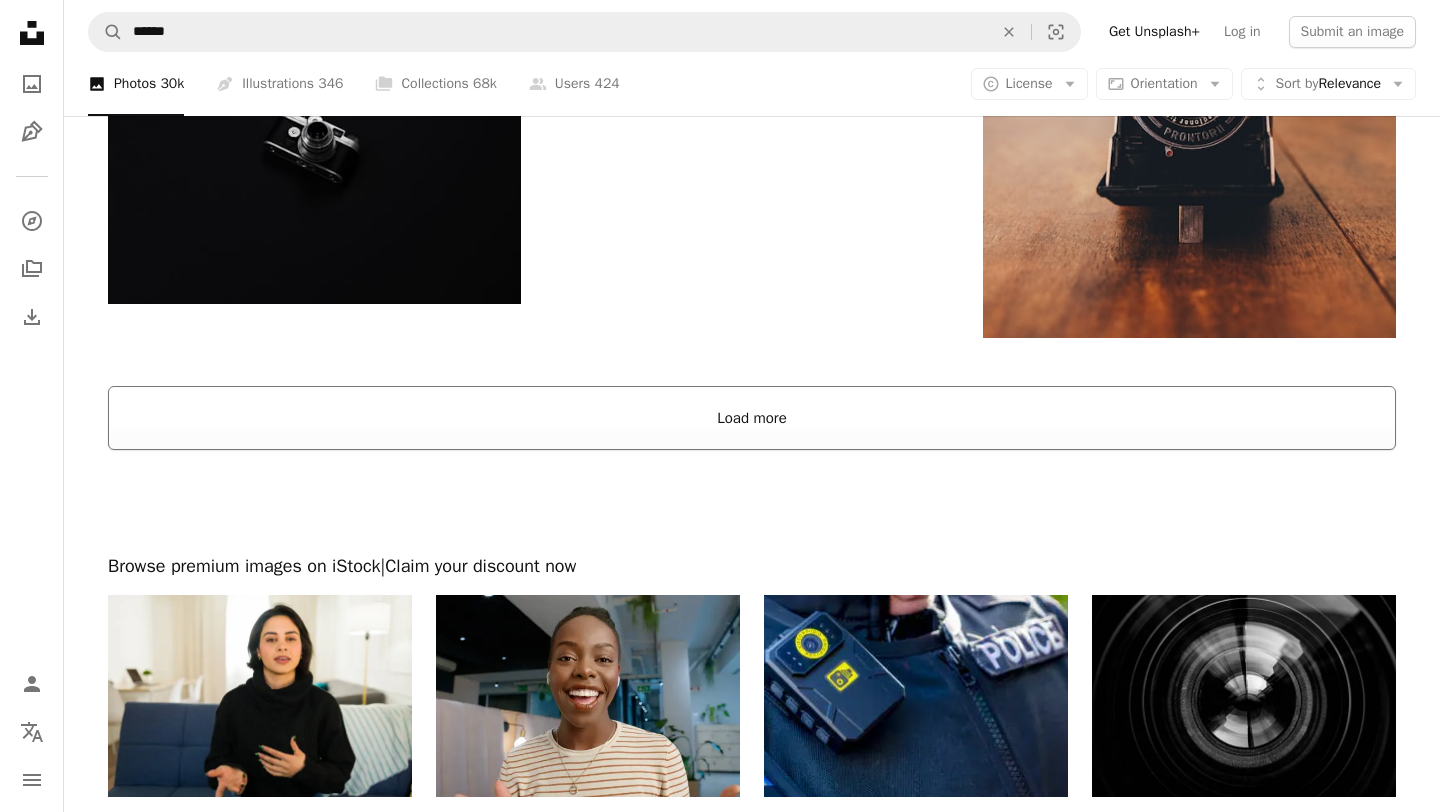 click on "Load more" at bounding box center [752, 418] 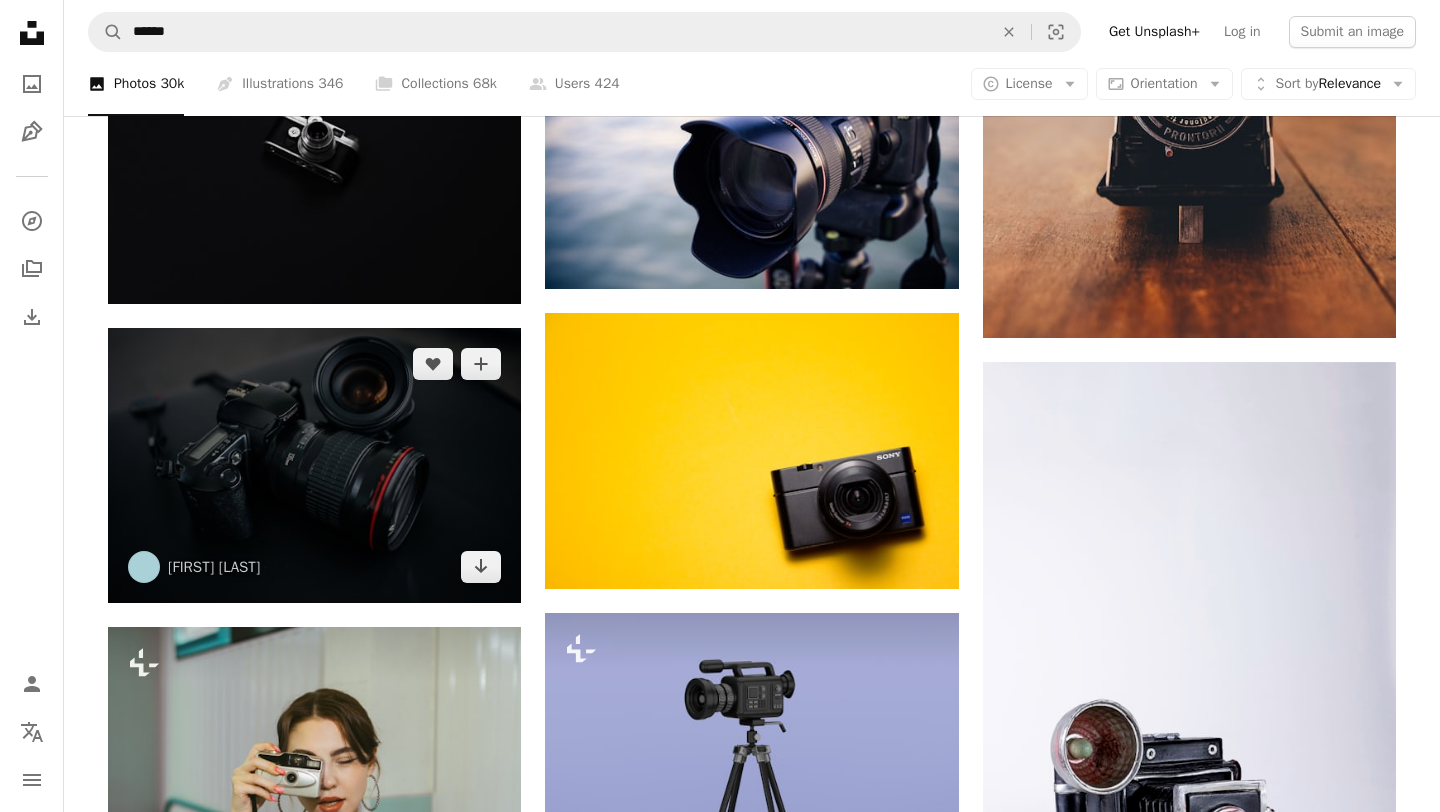 click at bounding box center (314, 465) 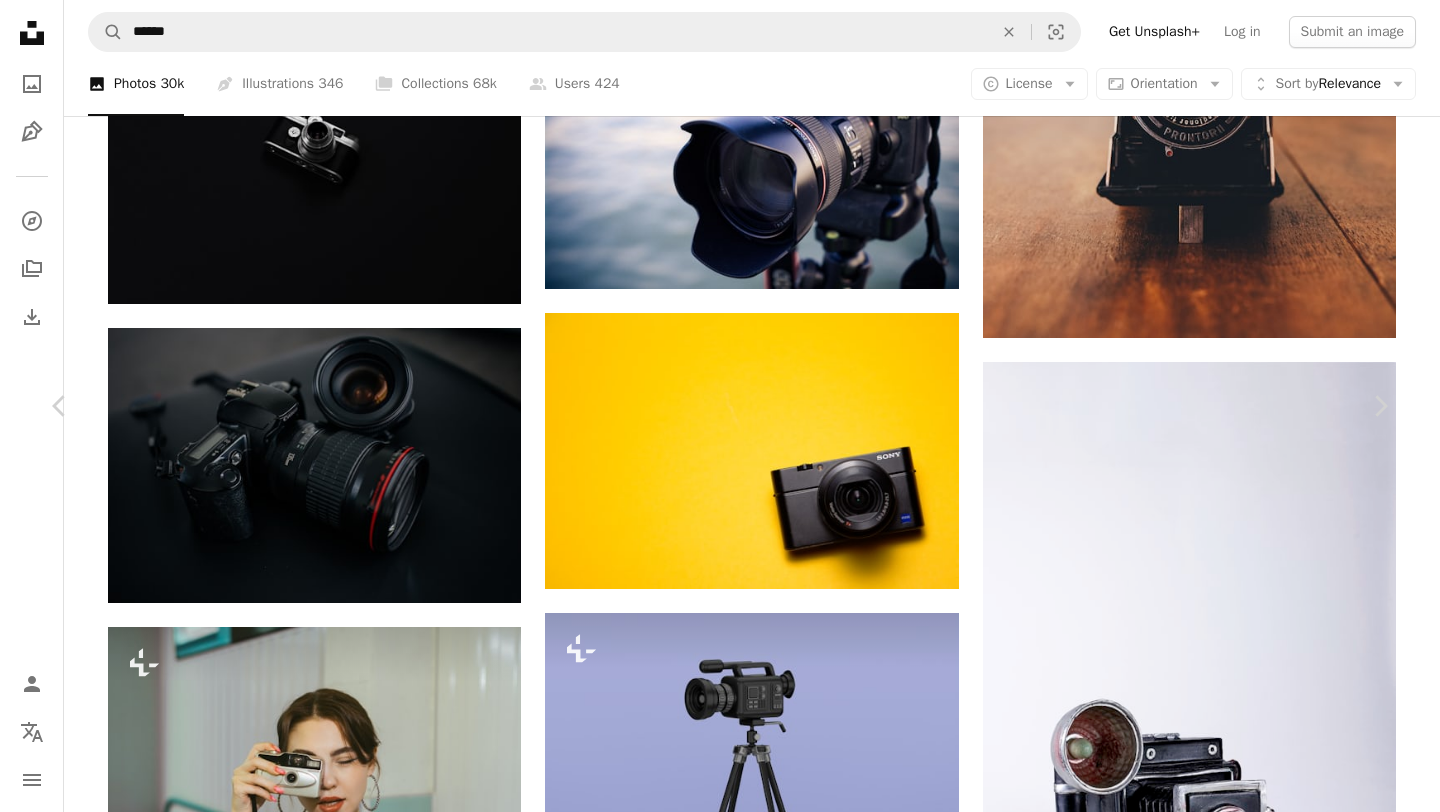 click on "A [PERSON] holding a [ITEM] in their hand photo – Free [ITEM] Image on Unsplash" at bounding box center (720, 4133) 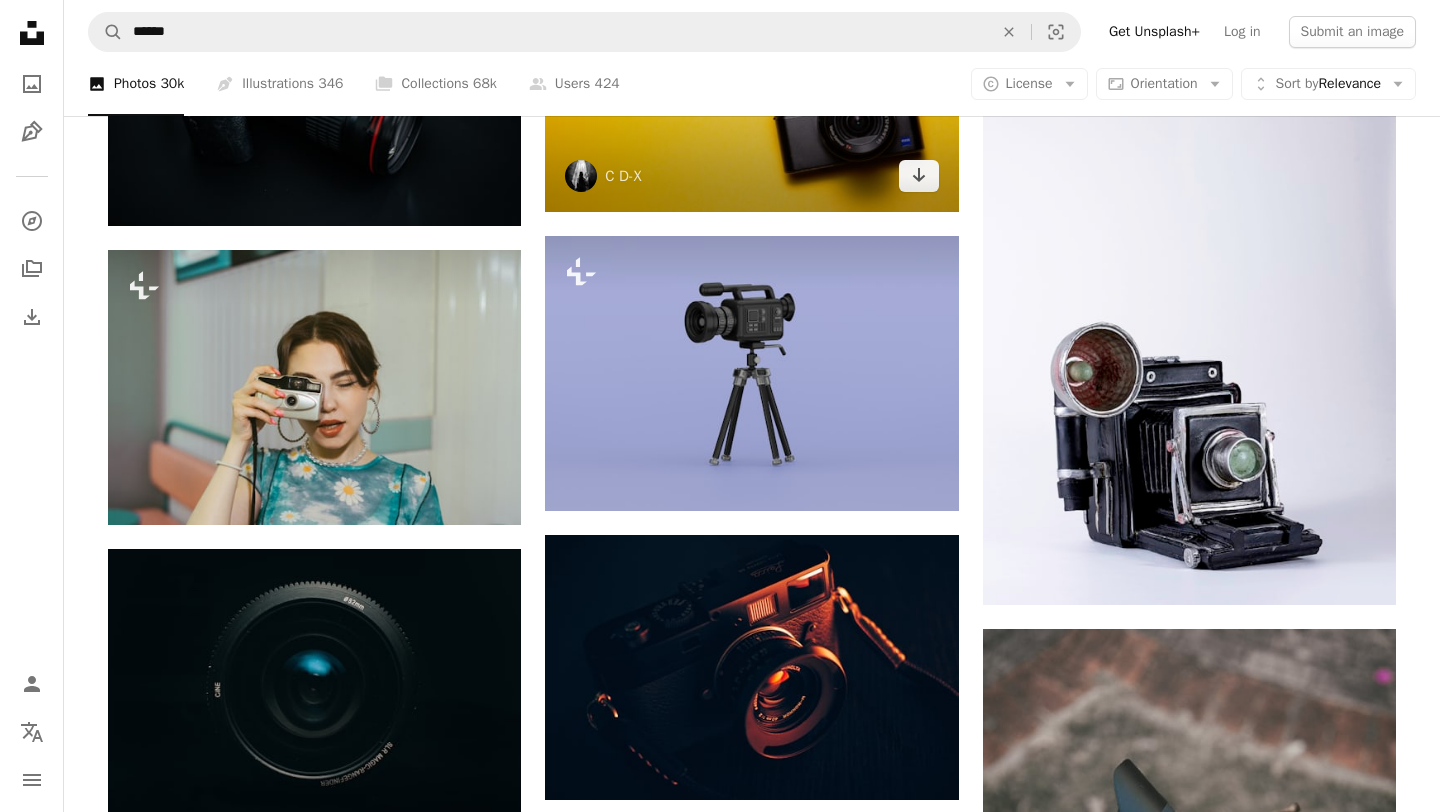 scroll, scrollTop: 7109, scrollLeft: 0, axis: vertical 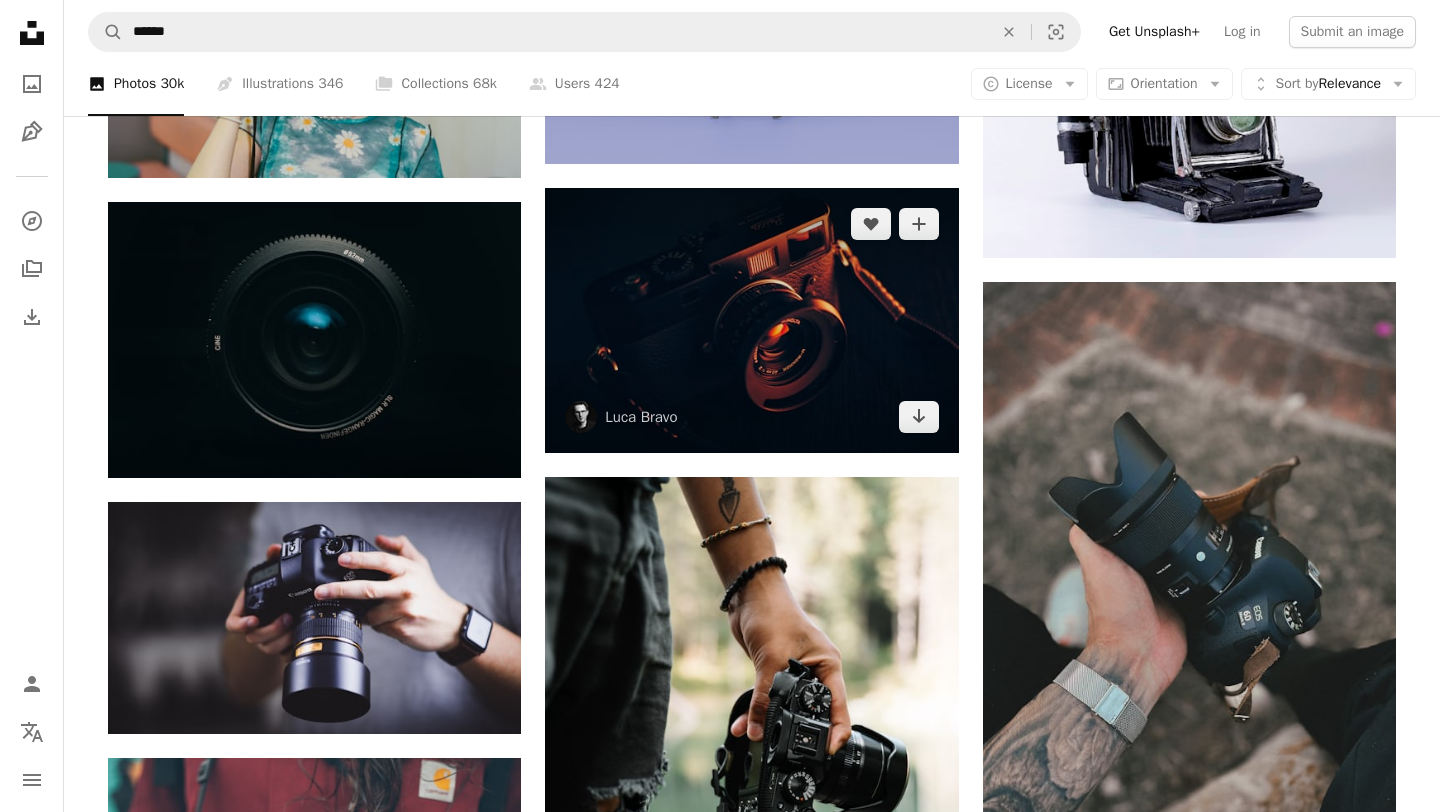 click at bounding box center (751, 320) 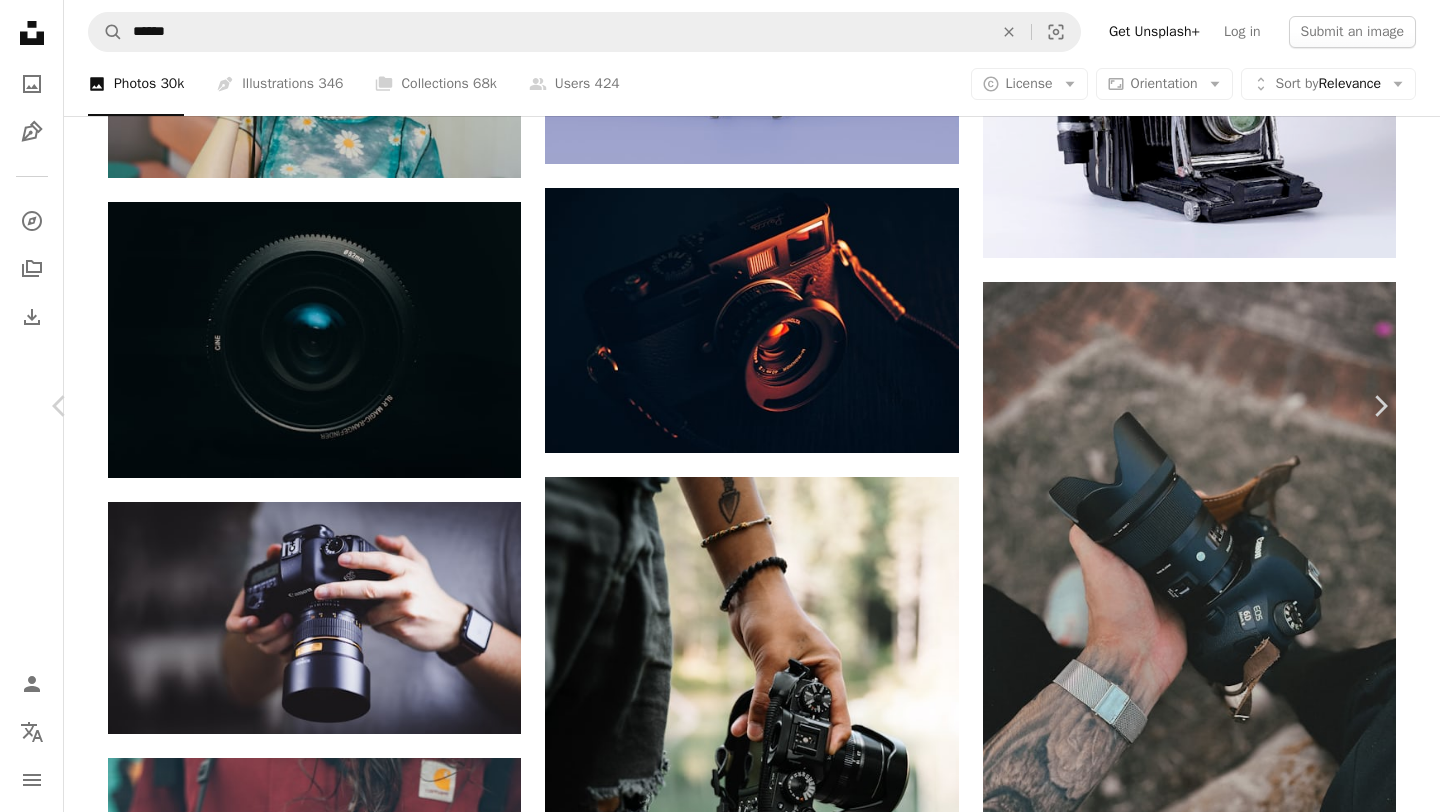 click on "Download free" at bounding box center [1191, 3050] 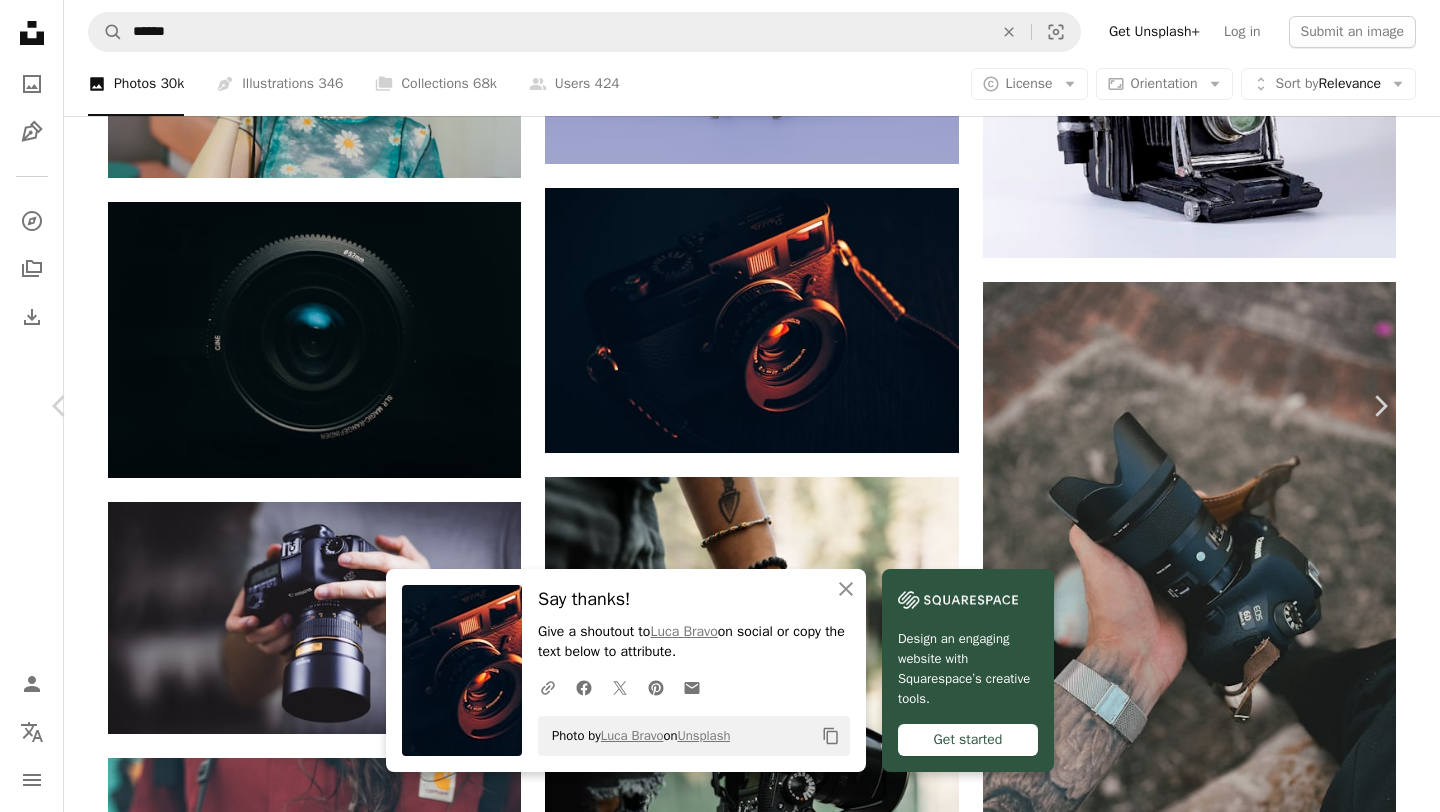 click on "A [PERSON] holding a [ITEM] in their hand photo – Free [ITEM] Image on Unsplash" at bounding box center (720, 3409) 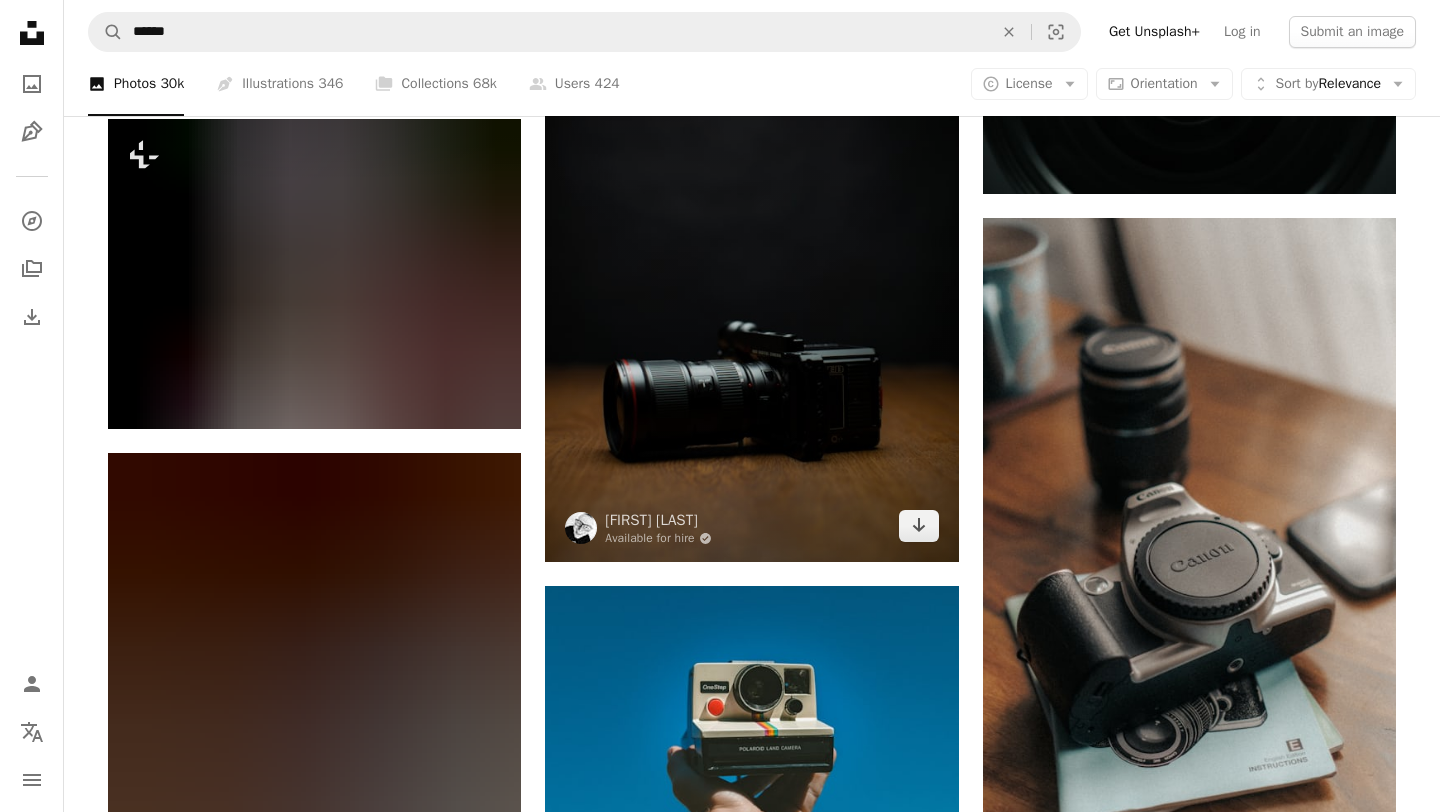 scroll, scrollTop: 13365, scrollLeft: 0, axis: vertical 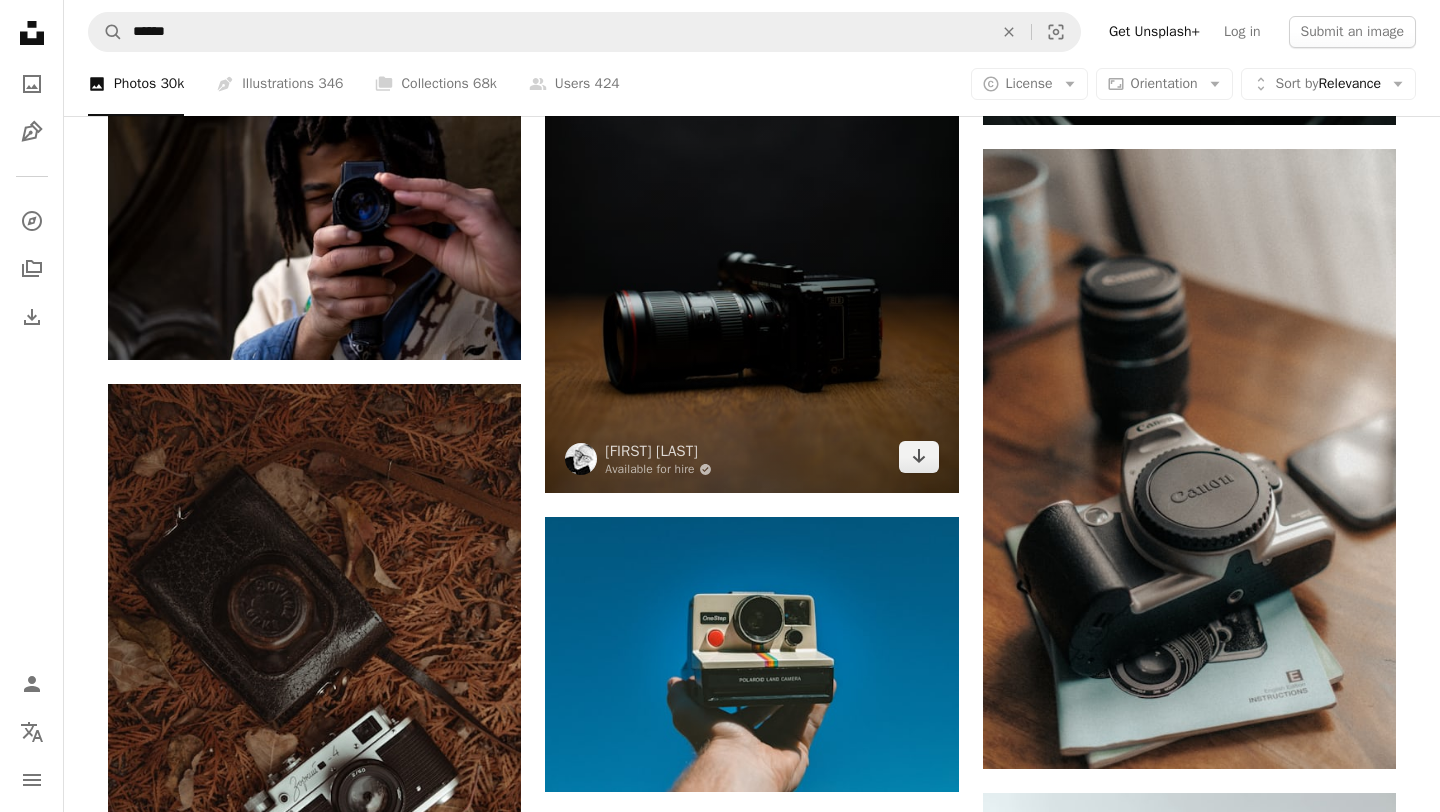 click at bounding box center (751, 183) 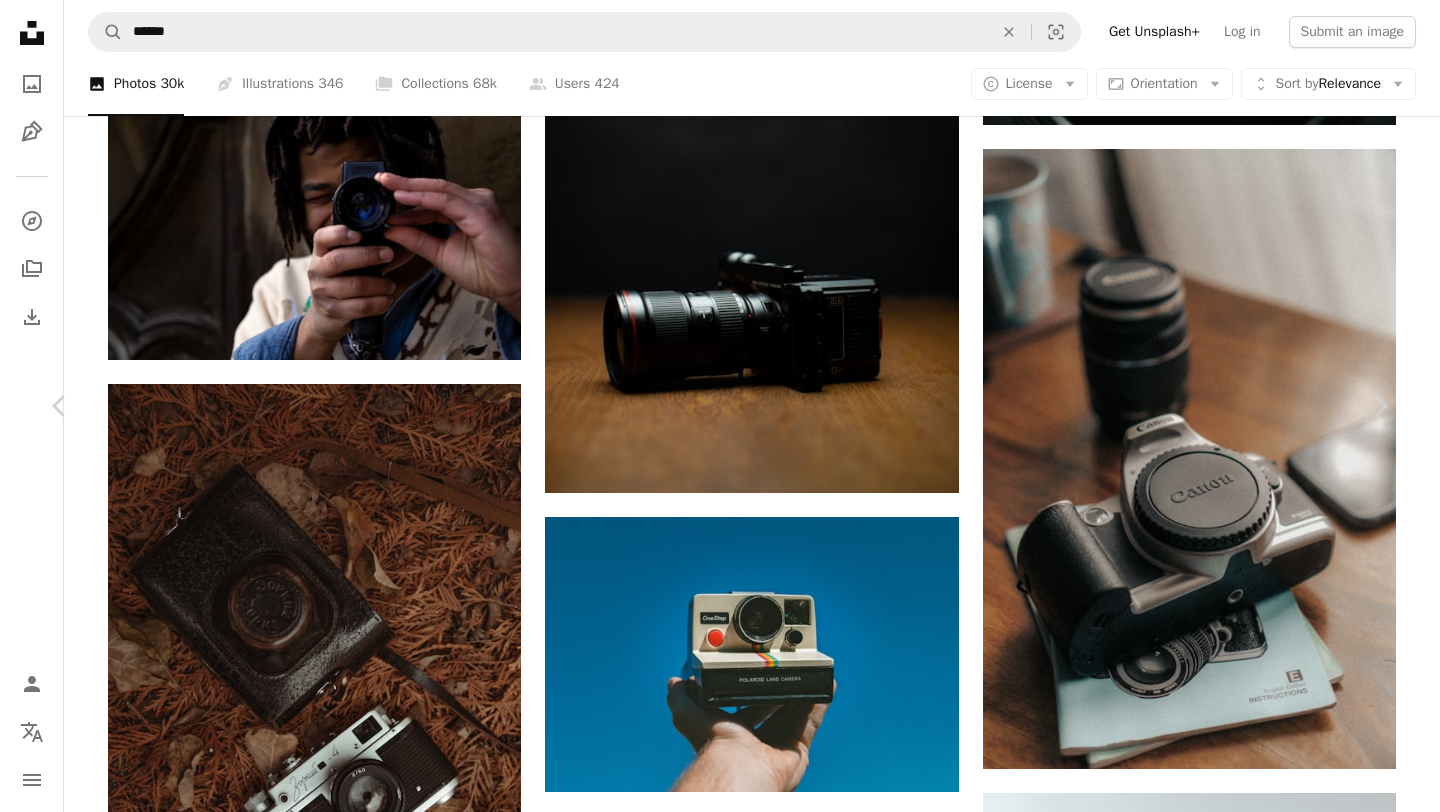 click on "Zoom in" at bounding box center [712, 6285] 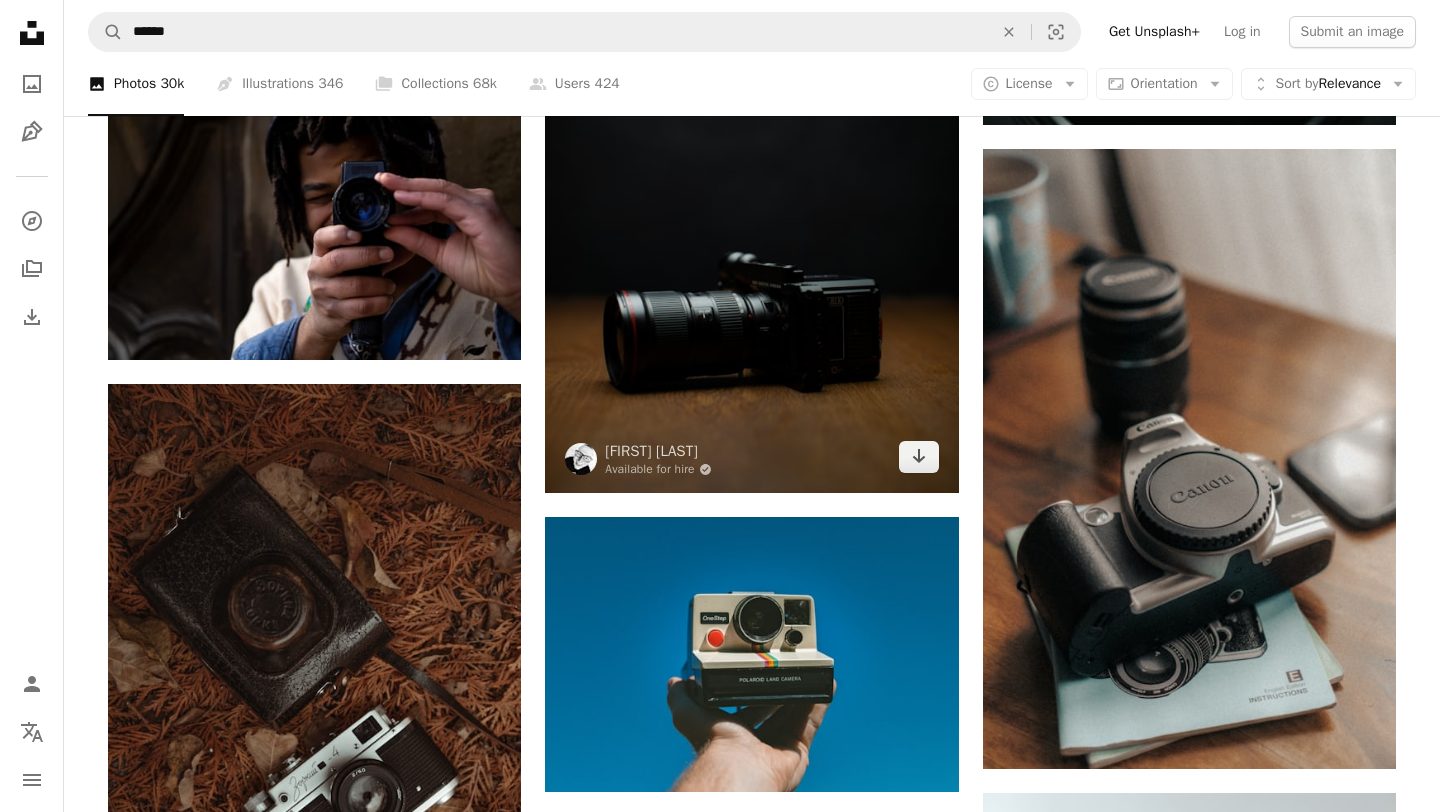click at bounding box center [751, 183] 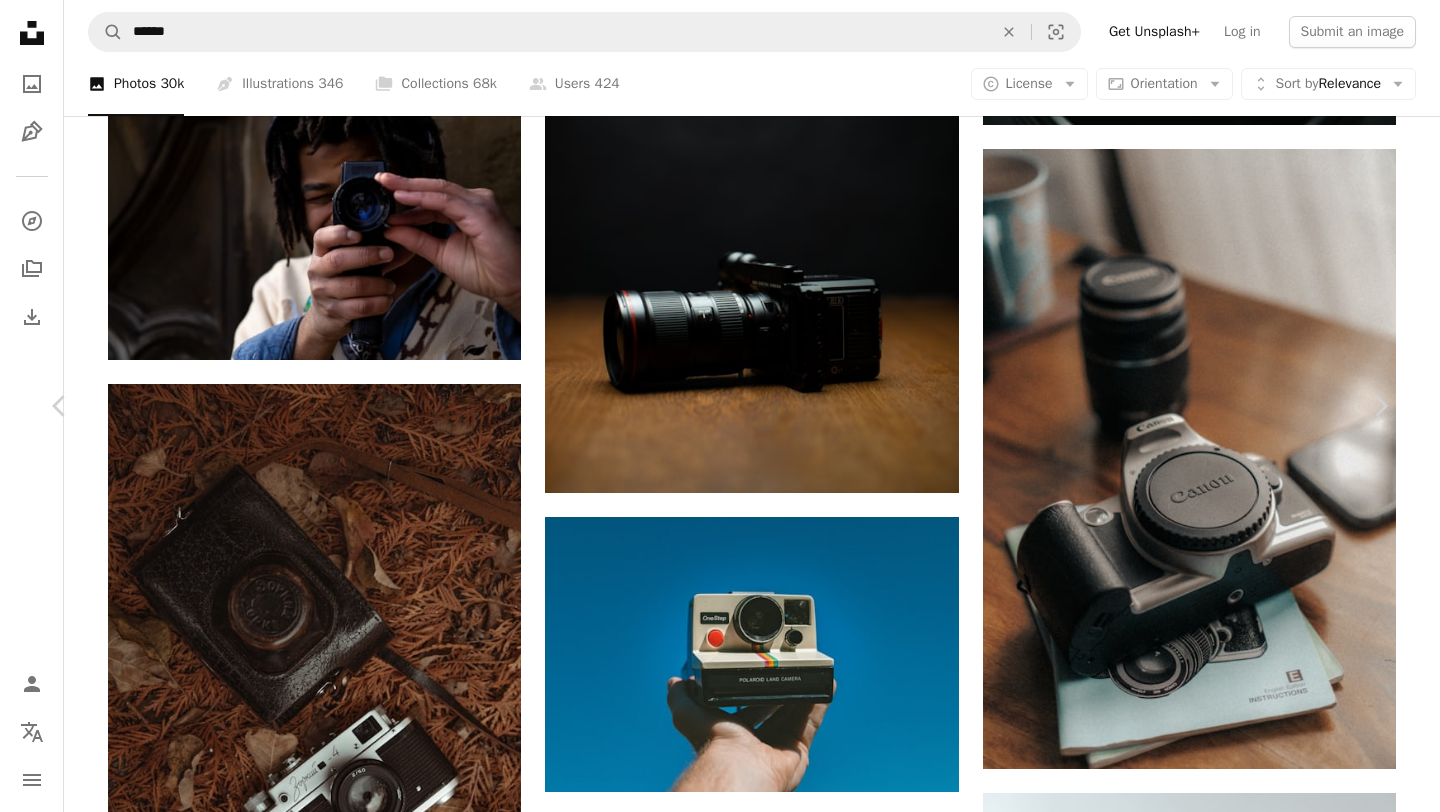click on "An X shape" at bounding box center [20, 20] 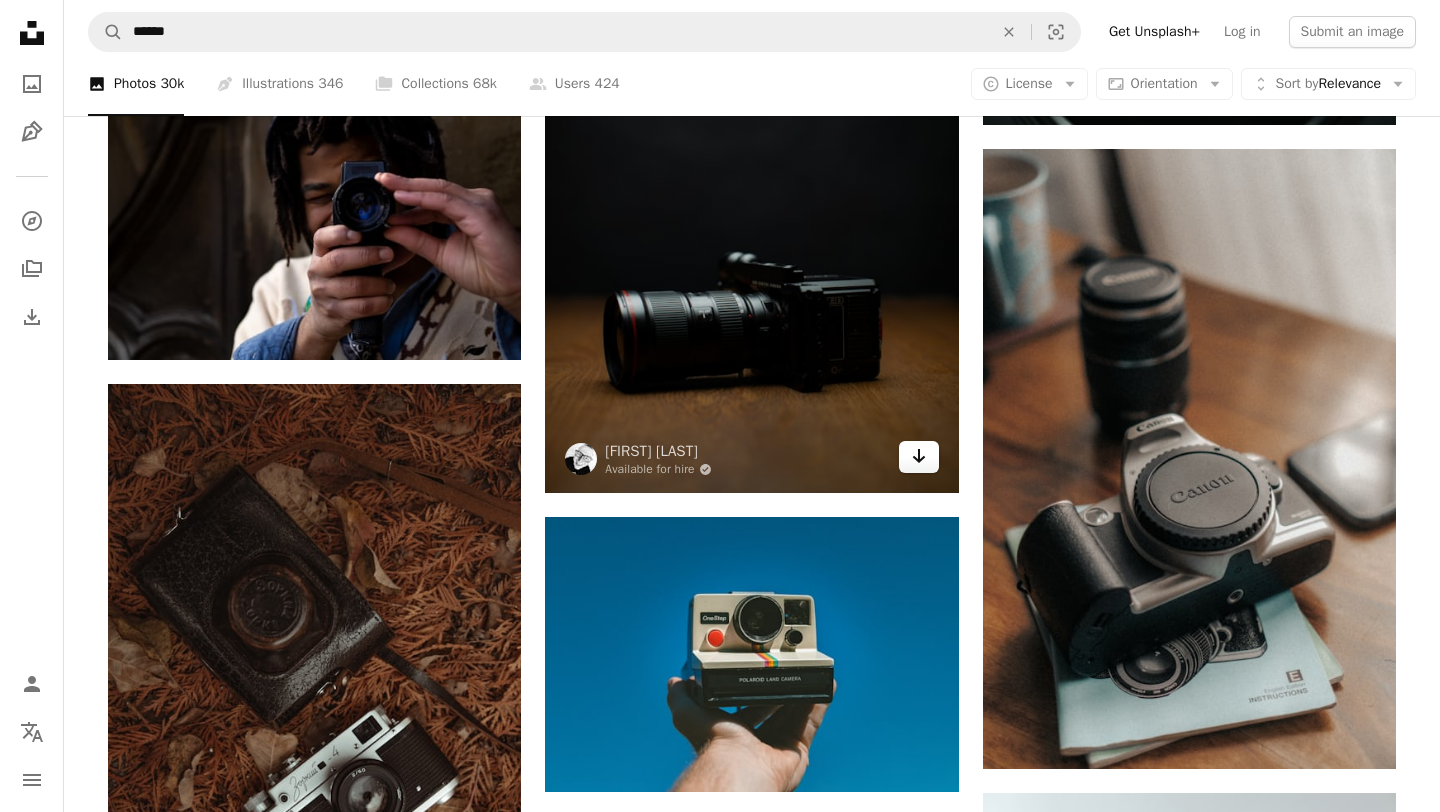click on "Arrow pointing down" 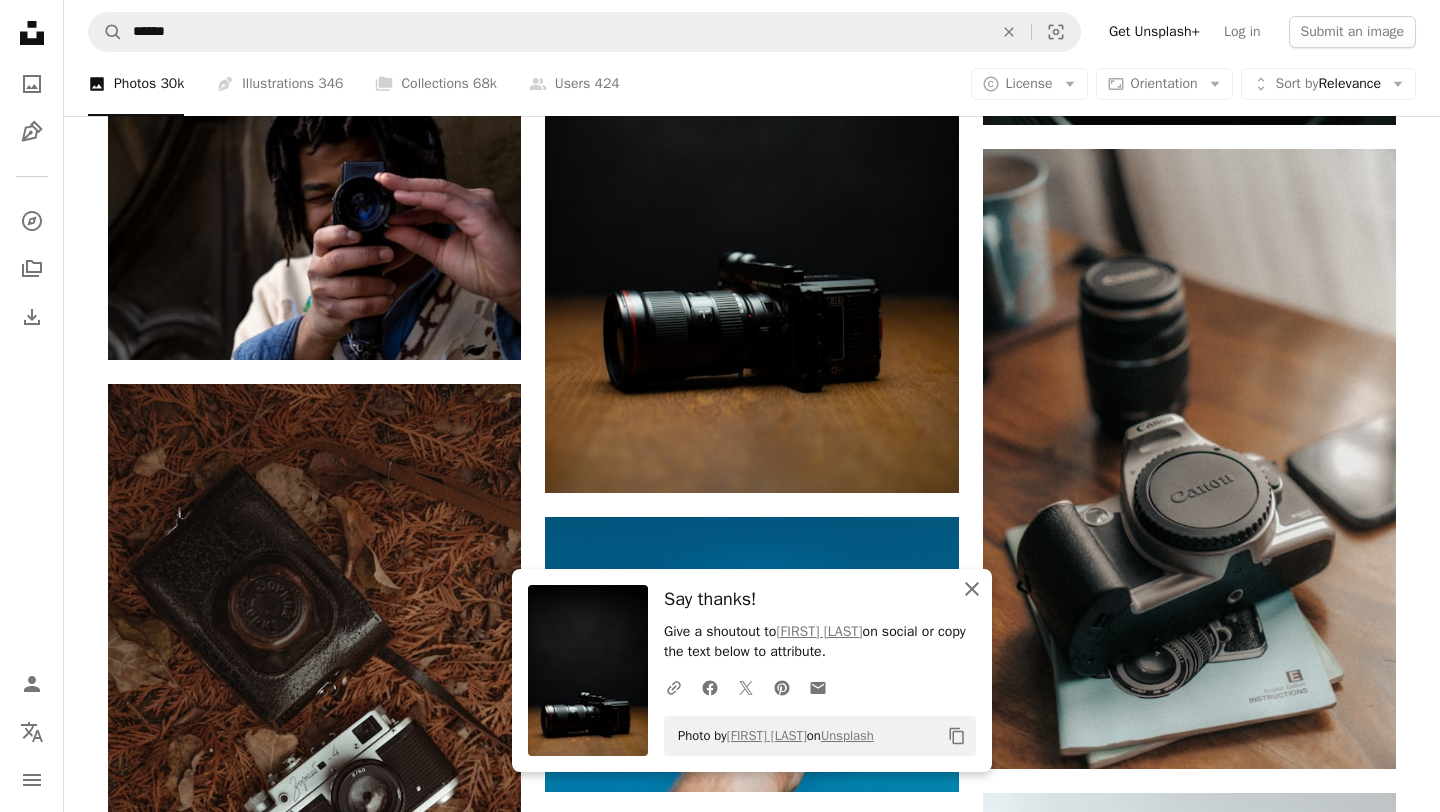 click 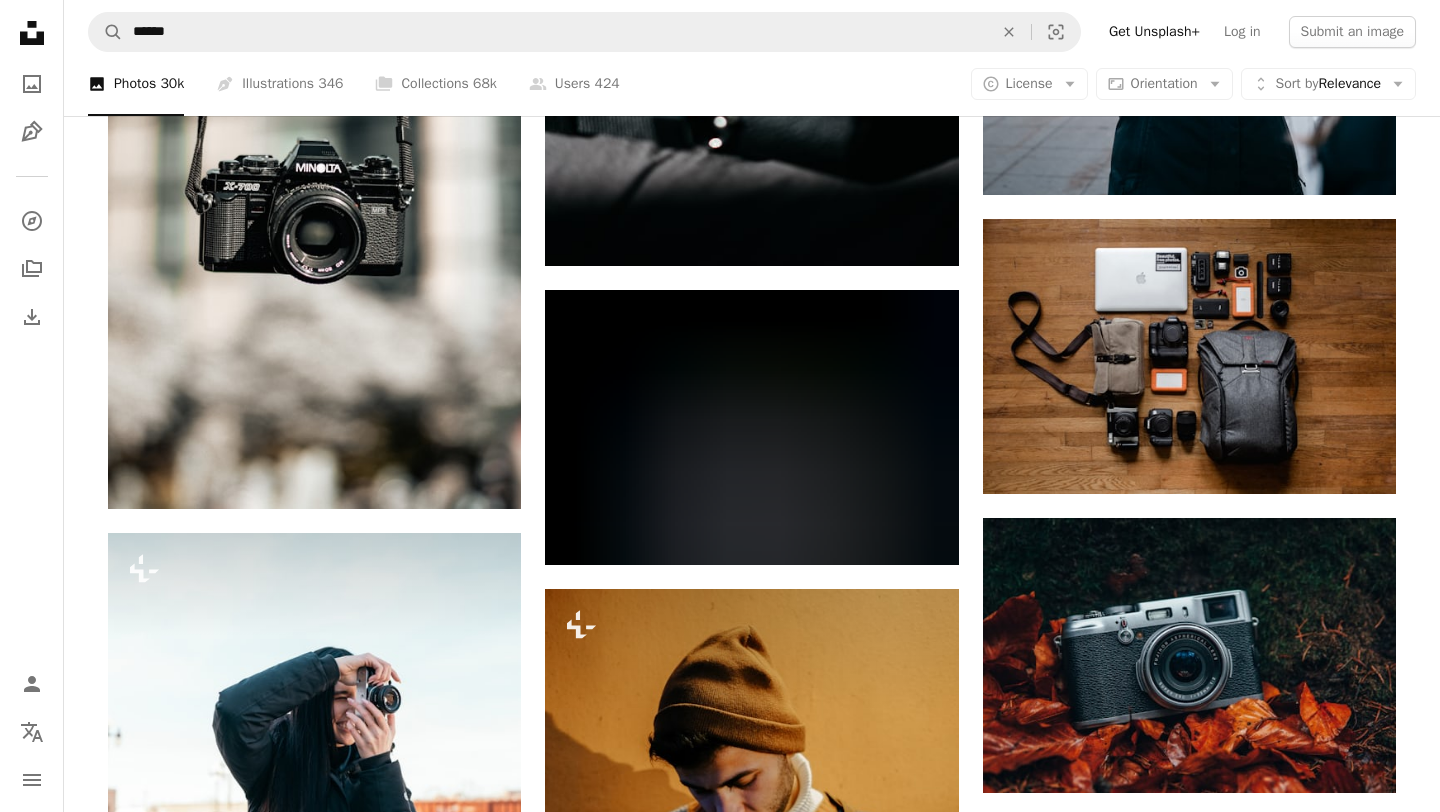 scroll, scrollTop: 26476, scrollLeft: 0, axis: vertical 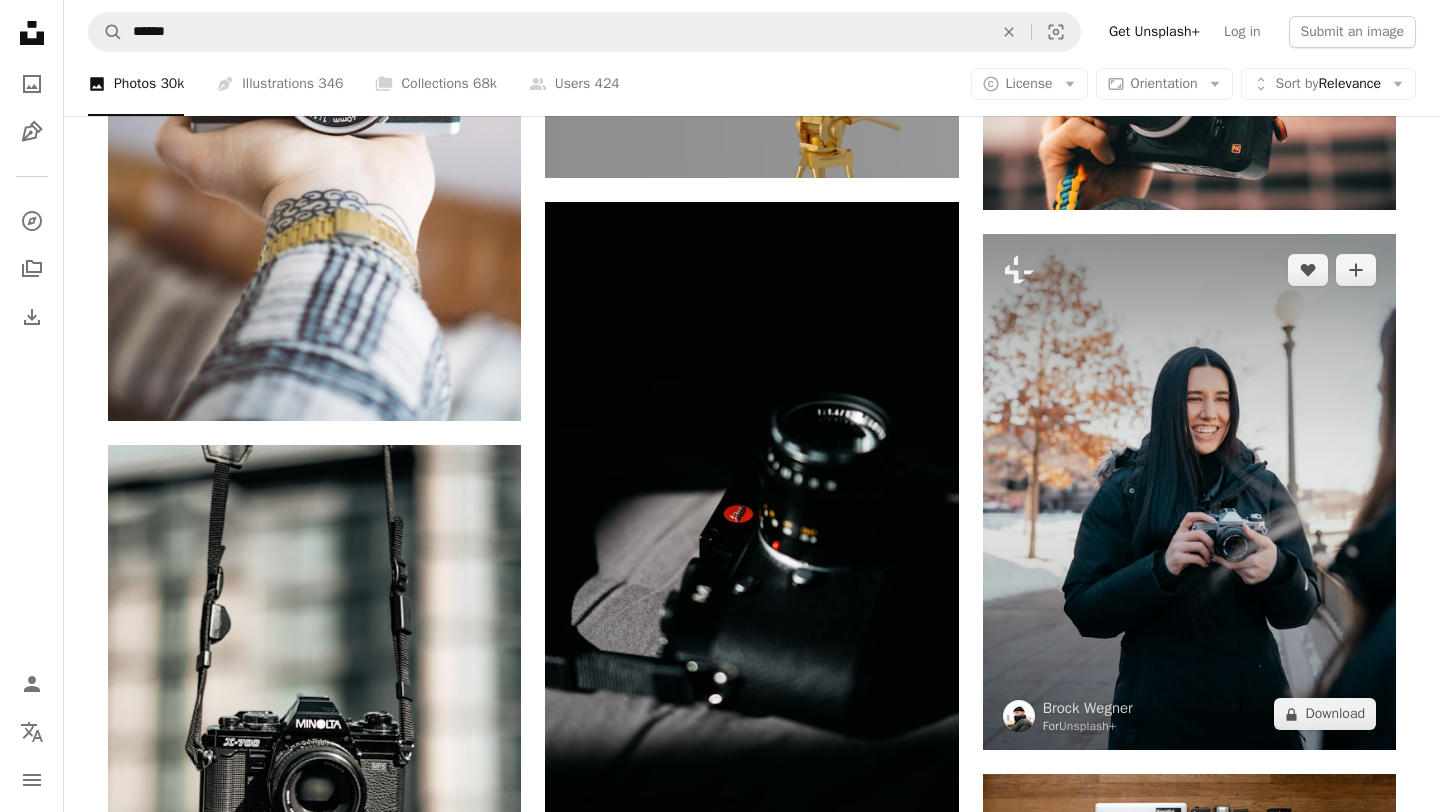 click at bounding box center [1189, 492] 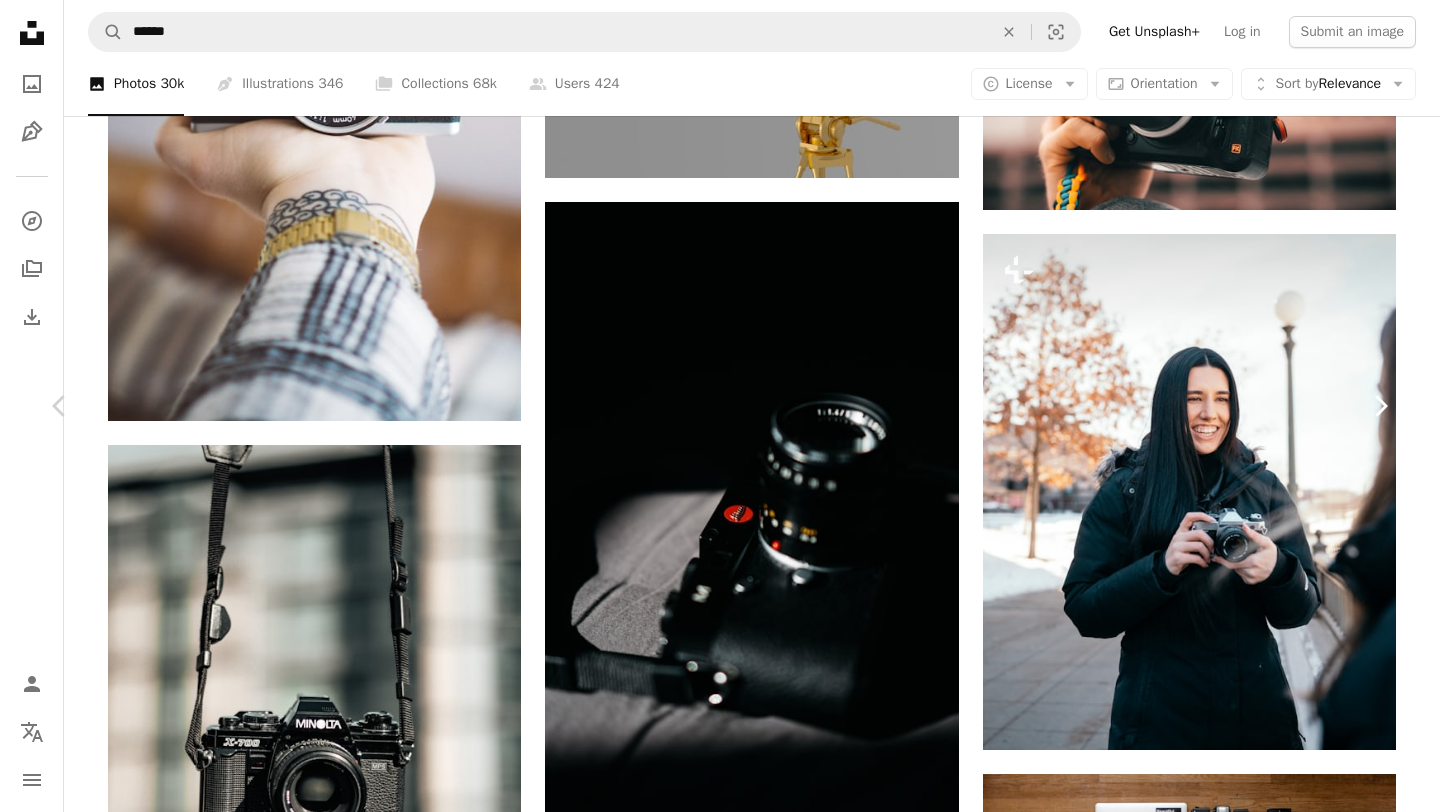 click on "Chevron right" at bounding box center (1380, 406) 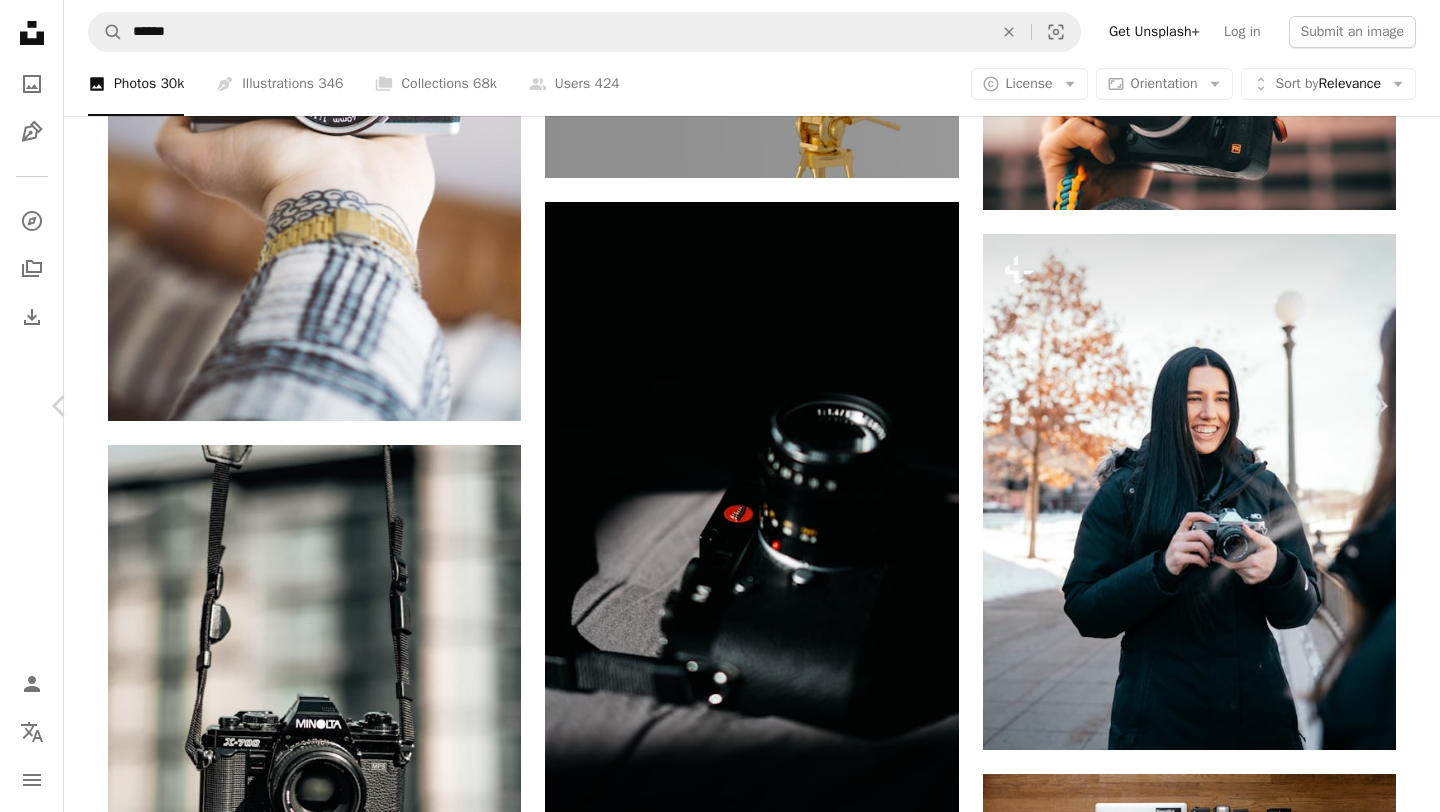 click on "An X shape" at bounding box center [20, 20] 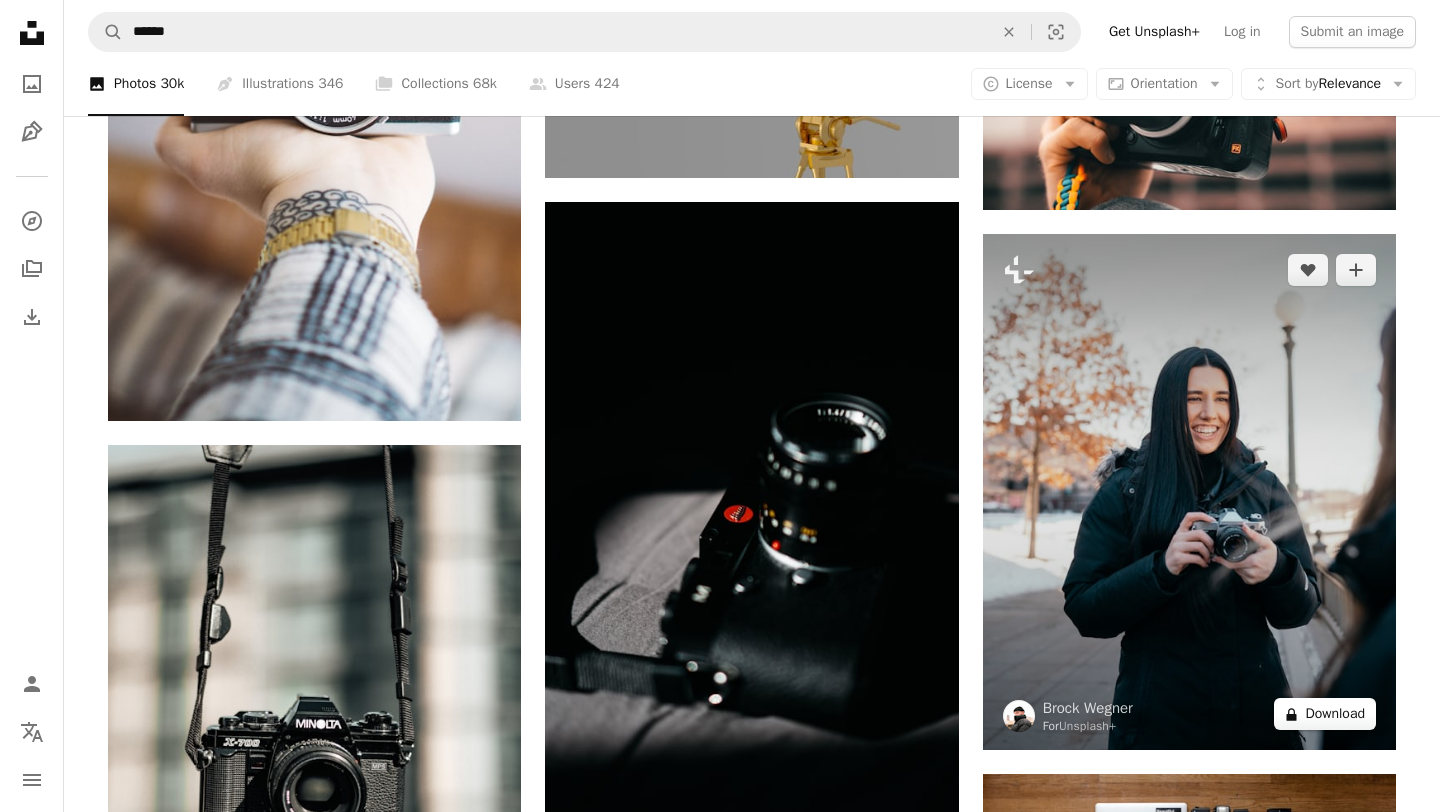 click on "A lock   Download" at bounding box center [1325, 714] 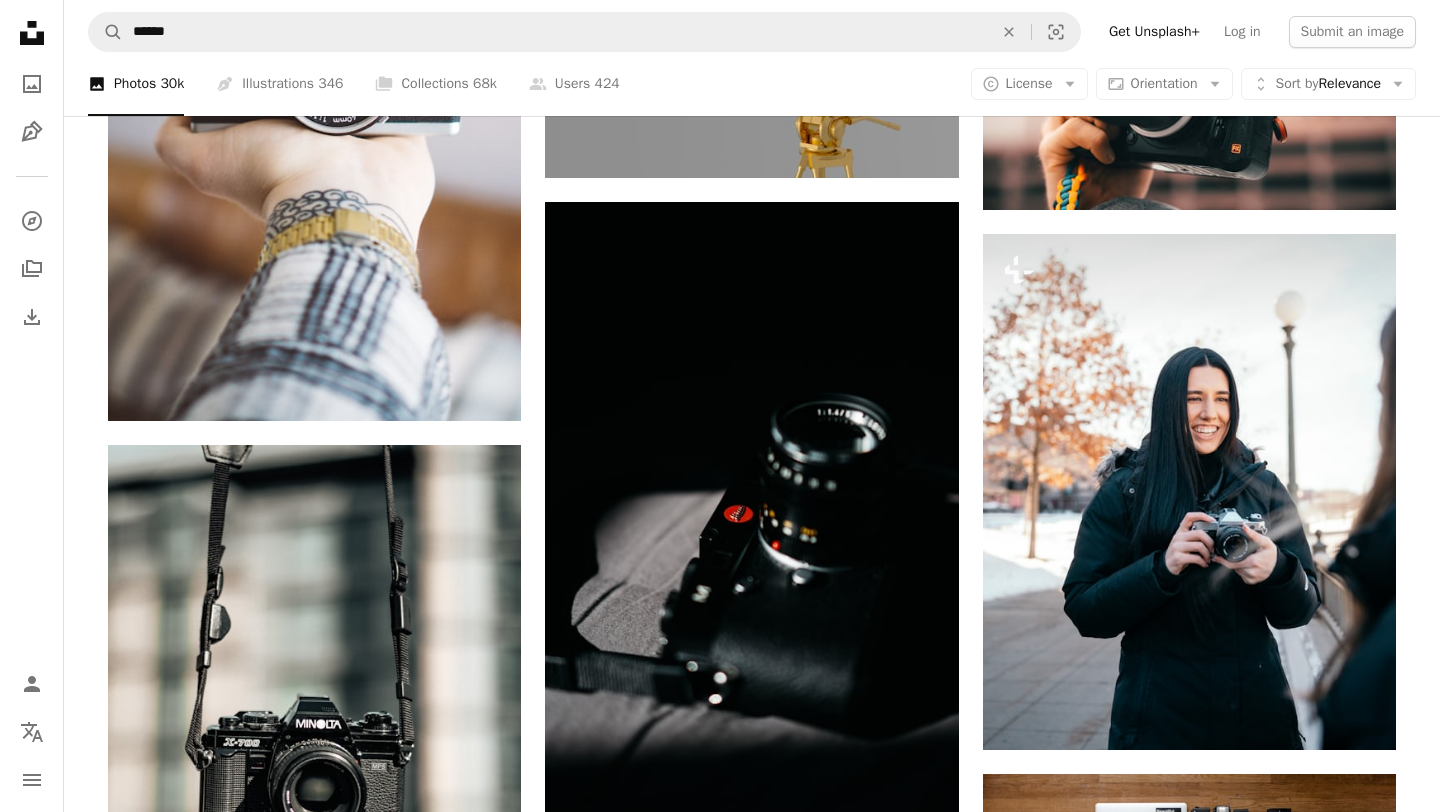 click on "An X shape Premium, ready to use images. Get unlimited access. A plus sign Members-only content added monthly A plus sign Unlimited royalty-free downloads A plus sign Illustrations  New A plus sign Enhanced legal protections yearly 65%  off monthly $20   $7 USD per month * Get  Unsplash+ * When paid annually, billed upfront  $84 Taxes where applicable. Renews automatically. Cancel anytime." at bounding box center (720, 5081) 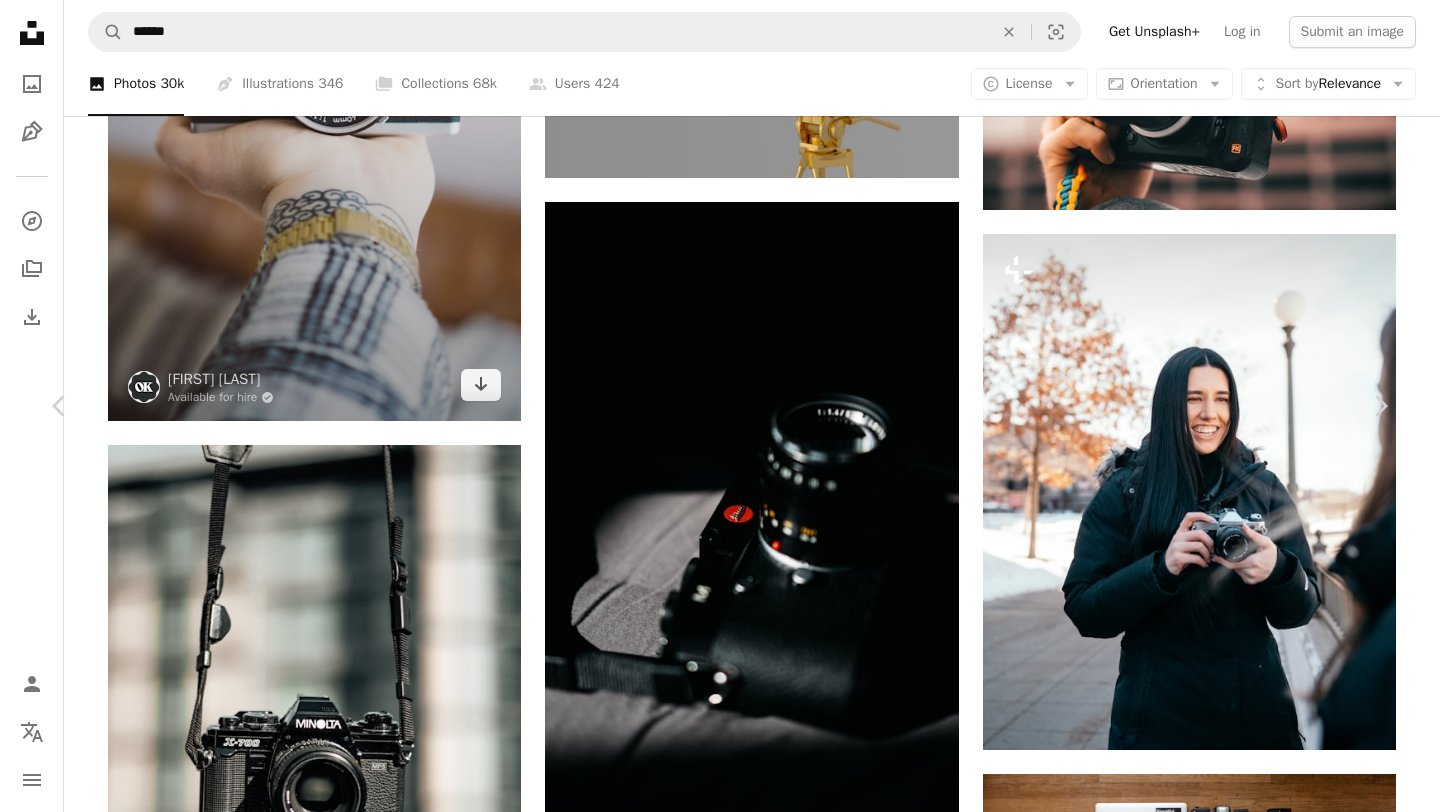 scroll, scrollTop: 27231, scrollLeft: 0, axis: vertical 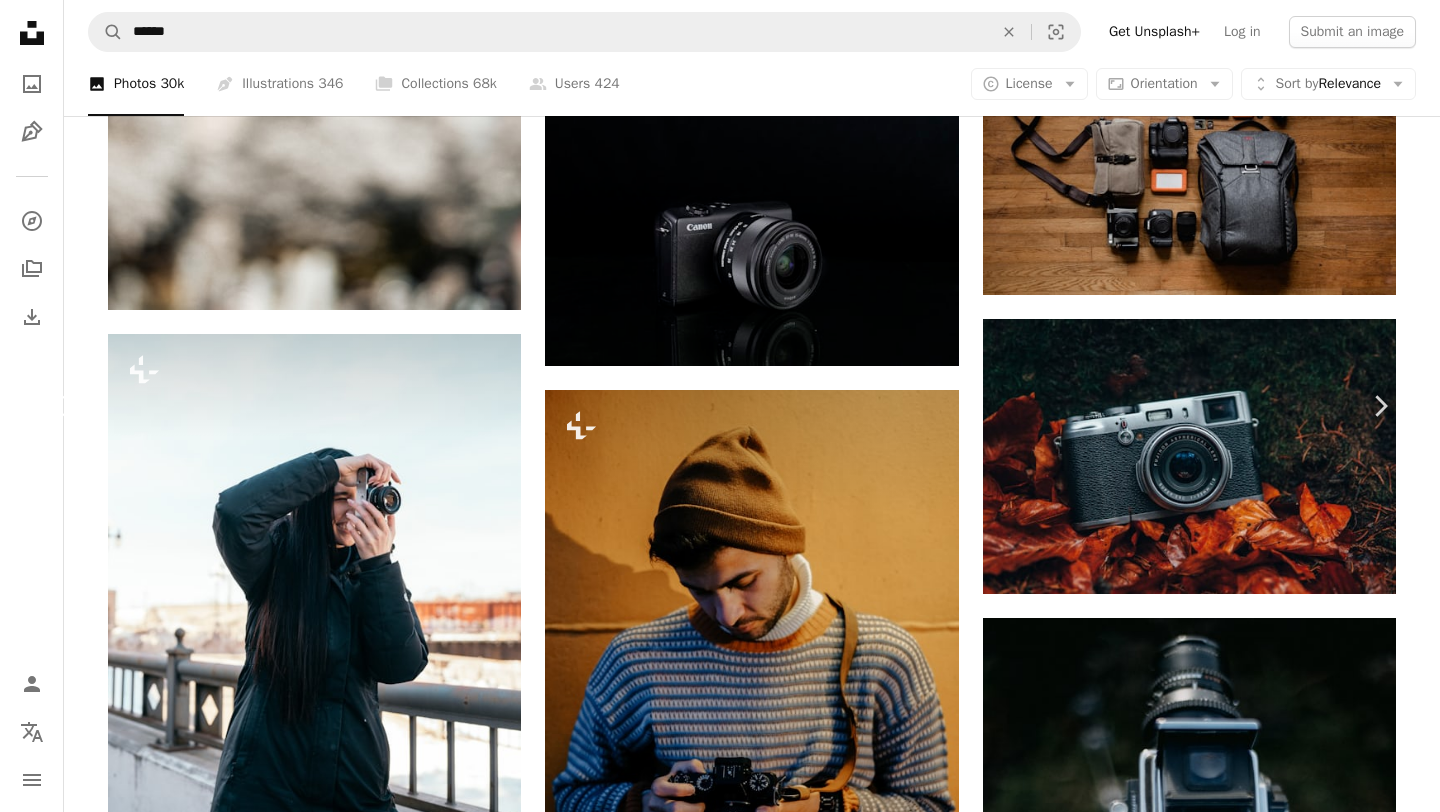 click on "Chevron left" at bounding box center [60, 406] 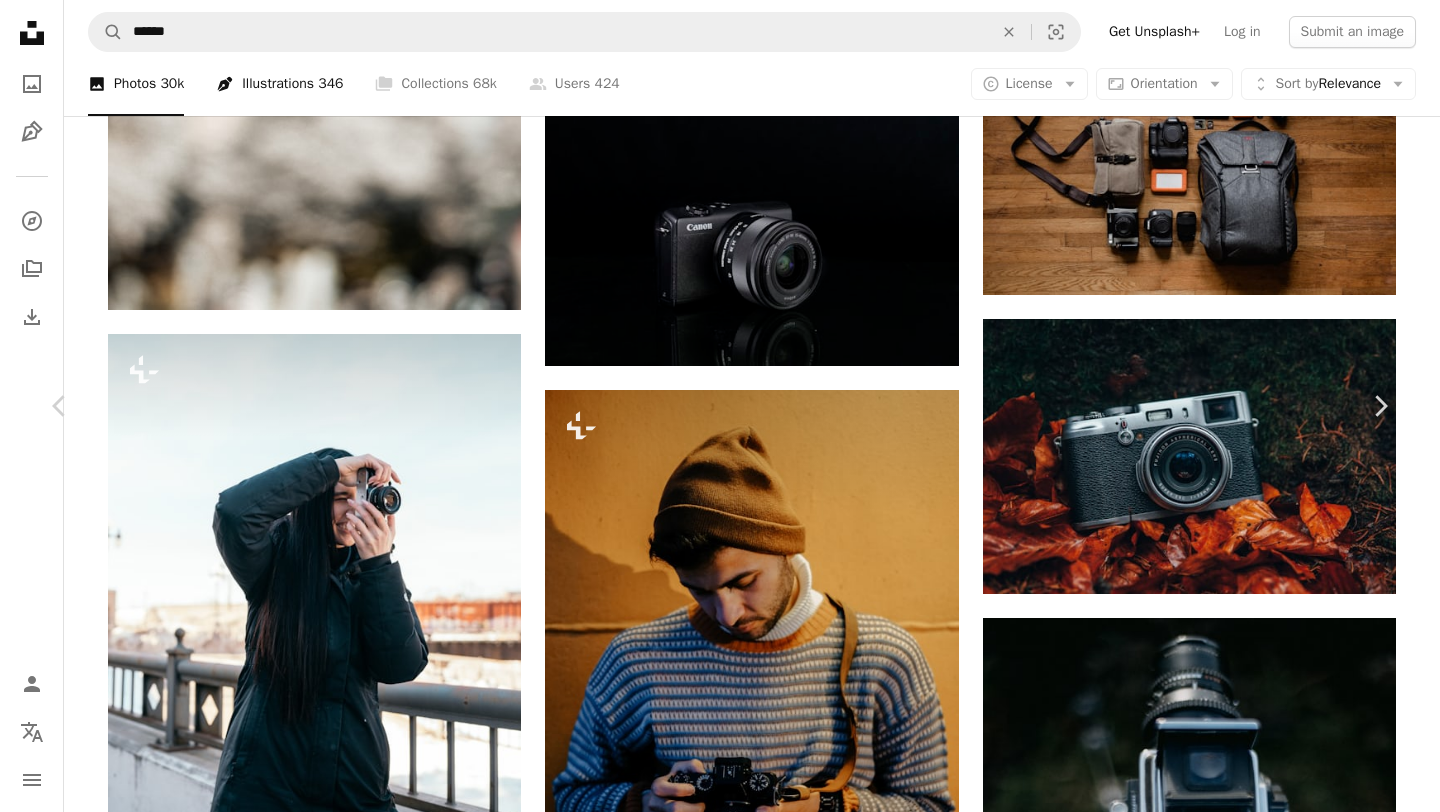 click on "An X shape" at bounding box center [20, 20] 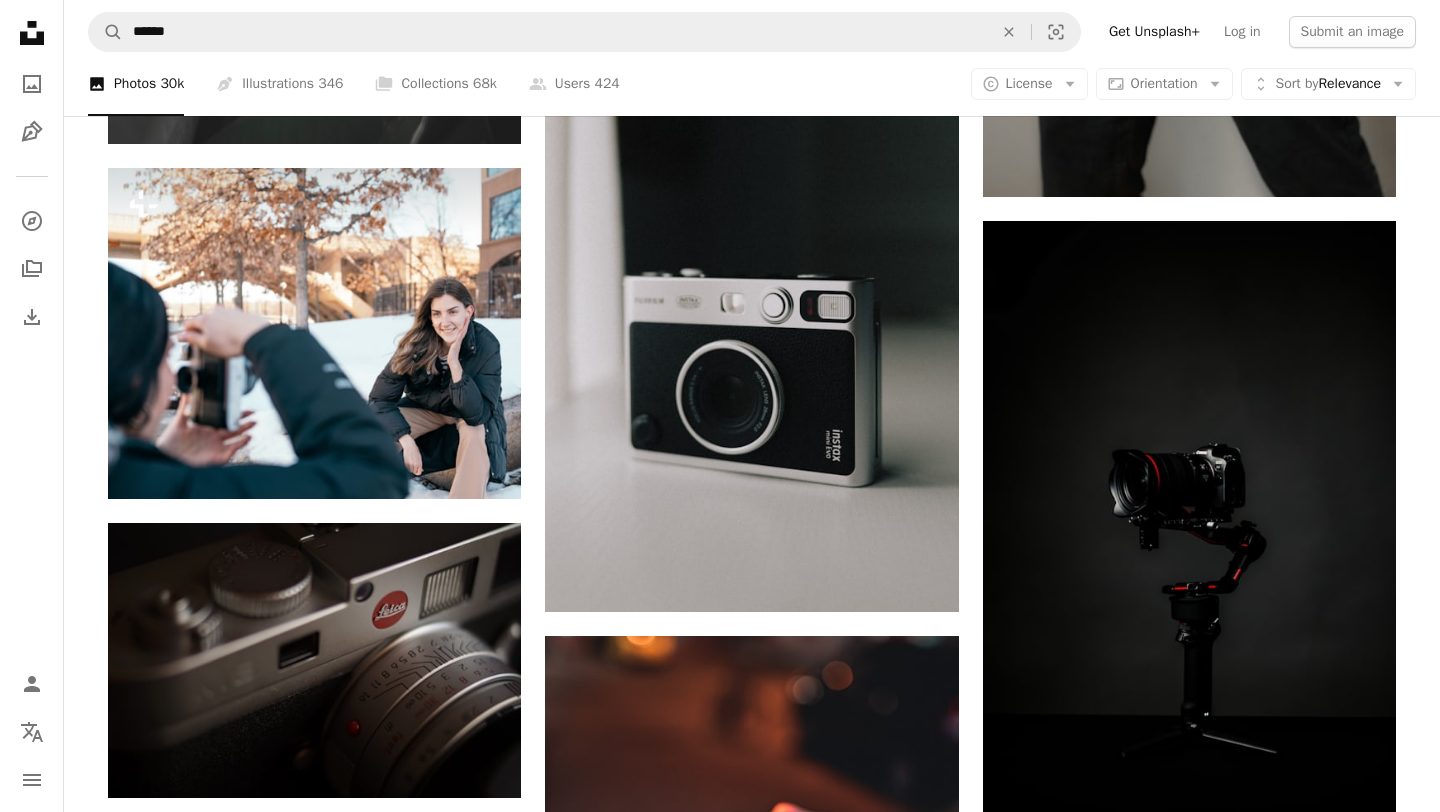 scroll, scrollTop: 28992, scrollLeft: 0, axis: vertical 